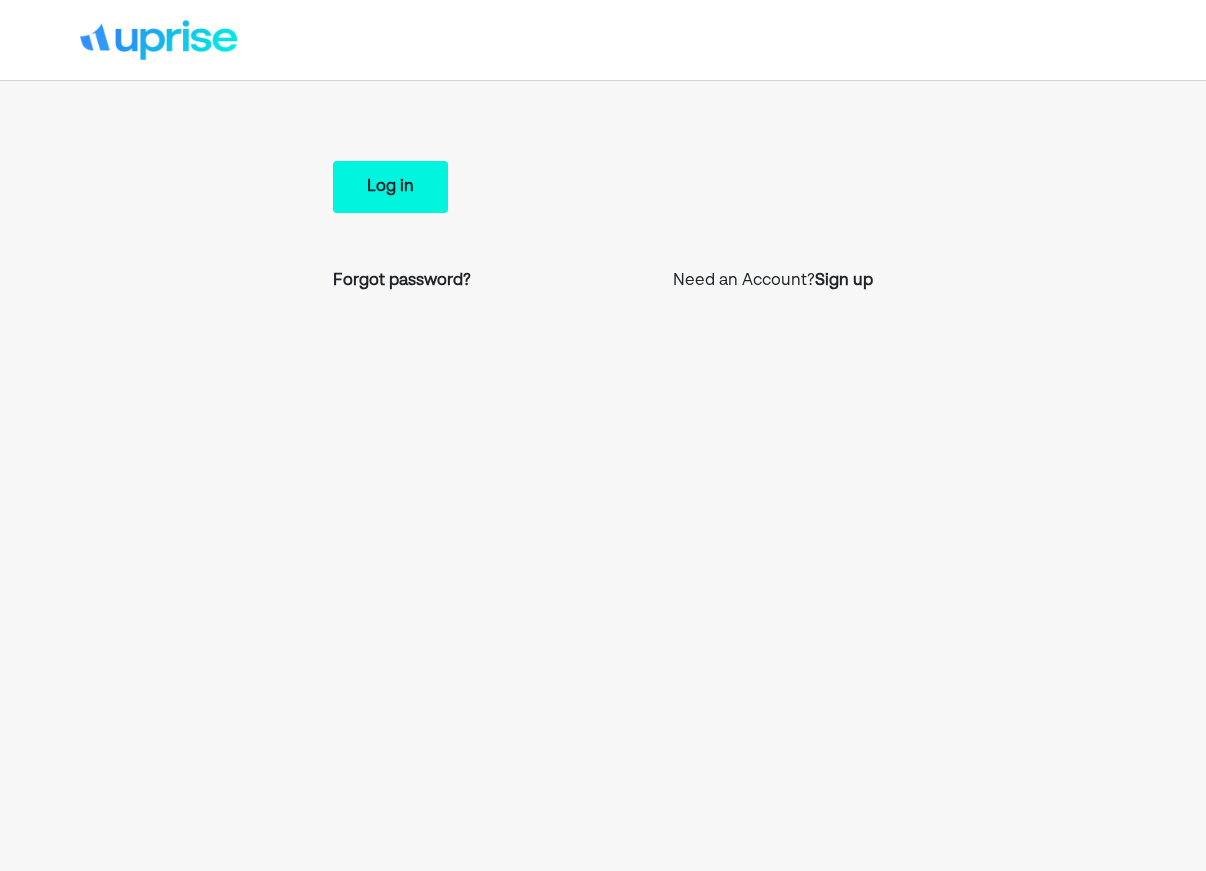 scroll, scrollTop: 0, scrollLeft: 0, axis: both 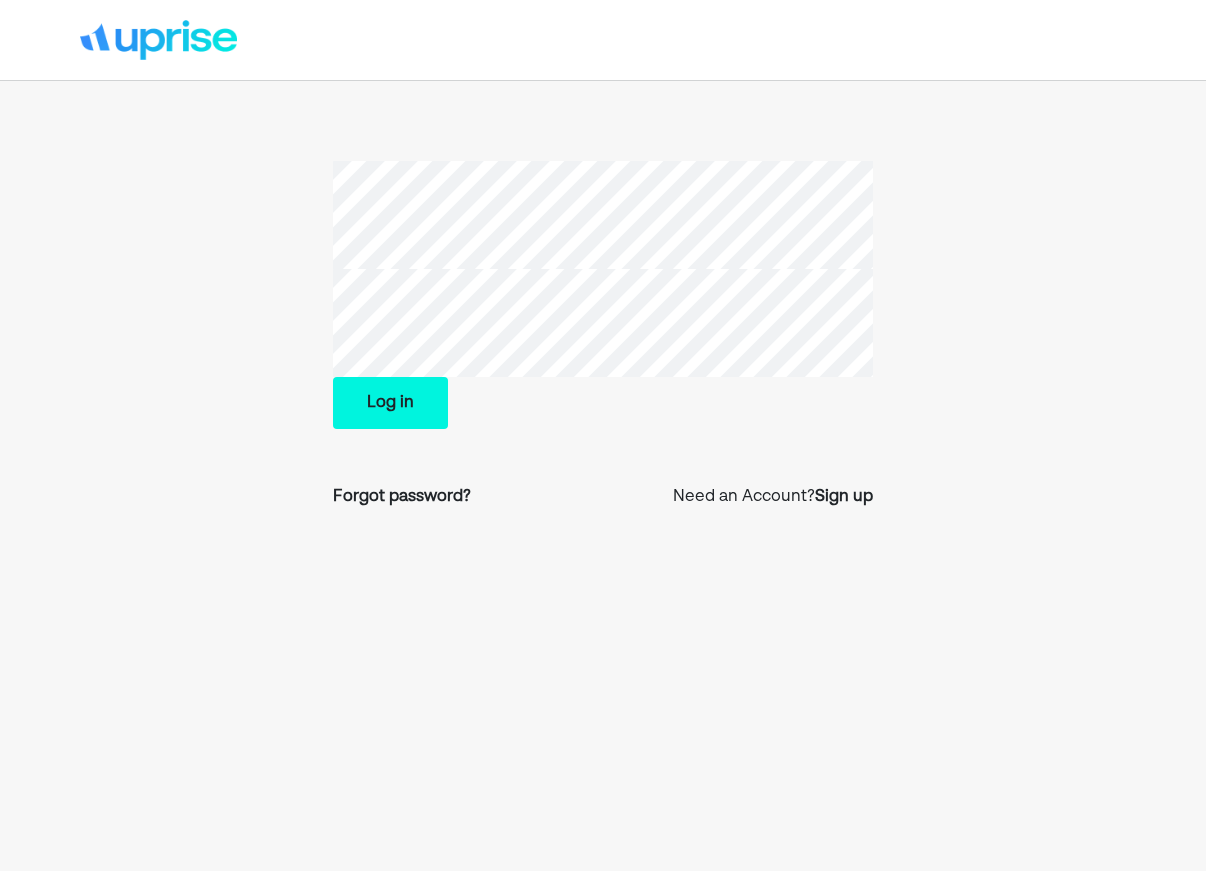 click on "Log in" at bounding box center [390, 403] 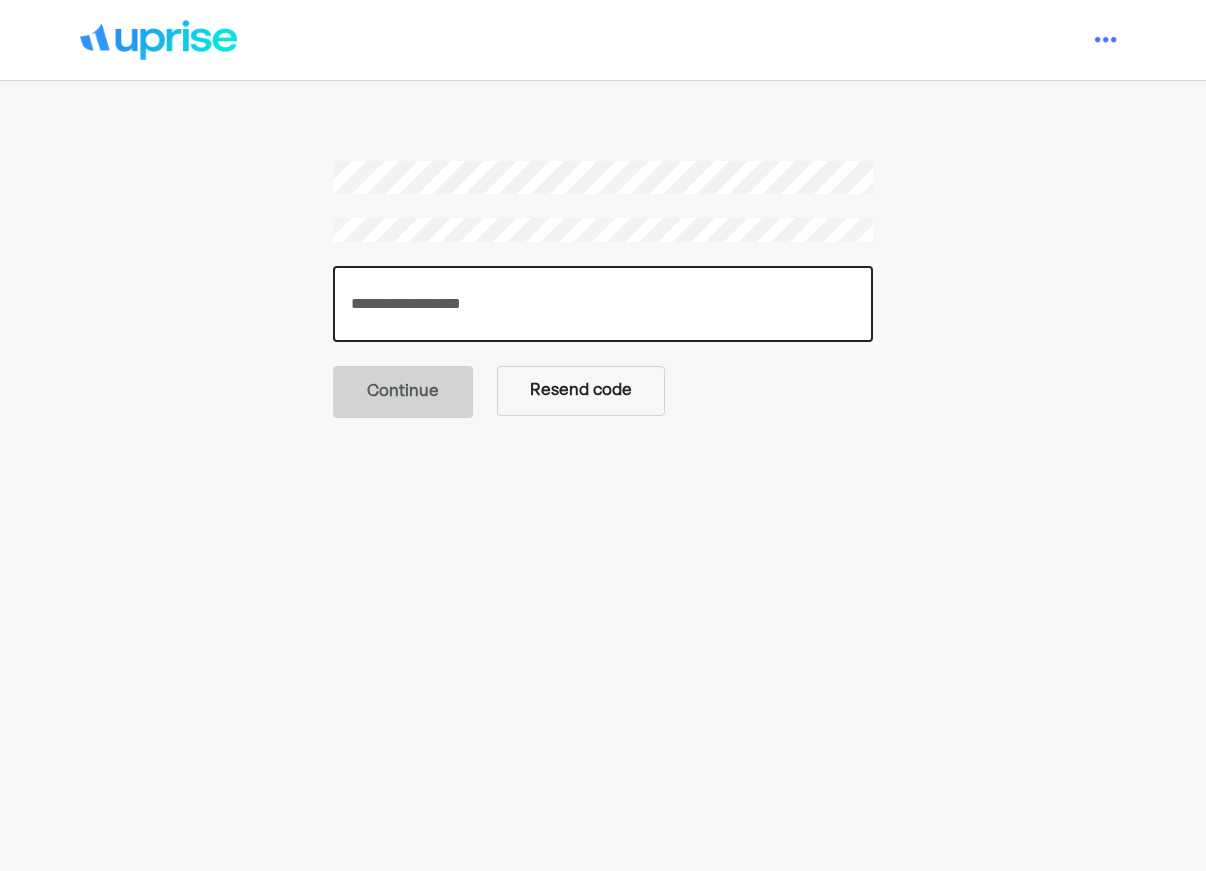 click at bounding box center [603, 304] 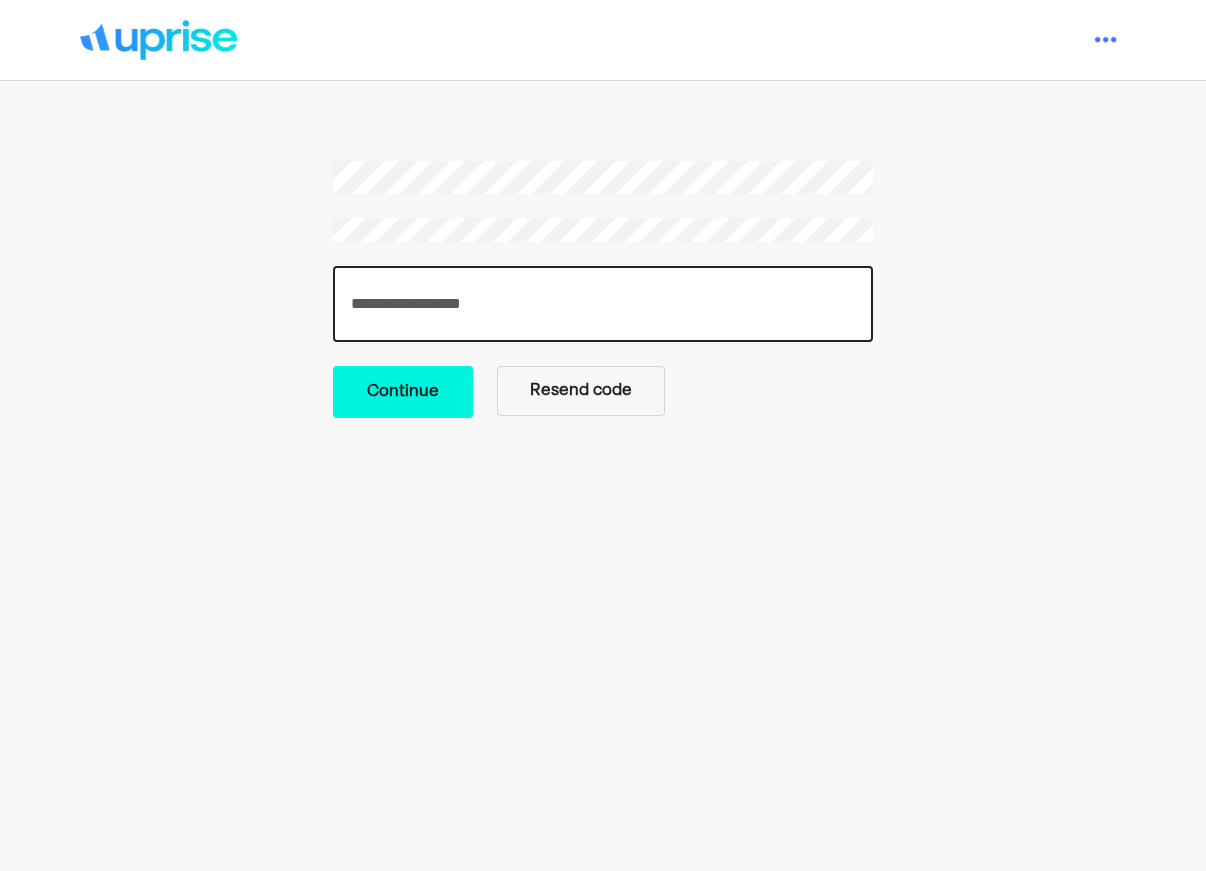 type on "******" 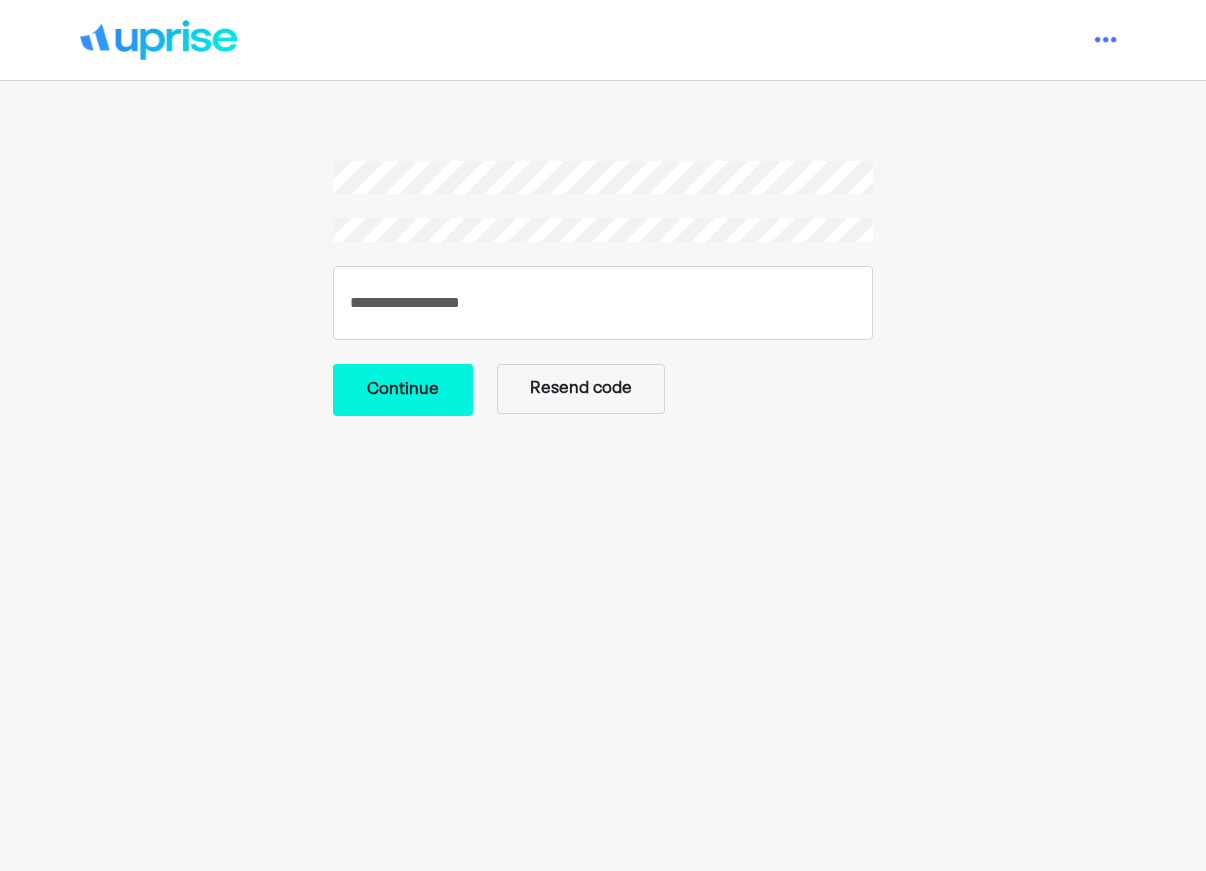 click on "Continue" at bounding box center (403, 390) 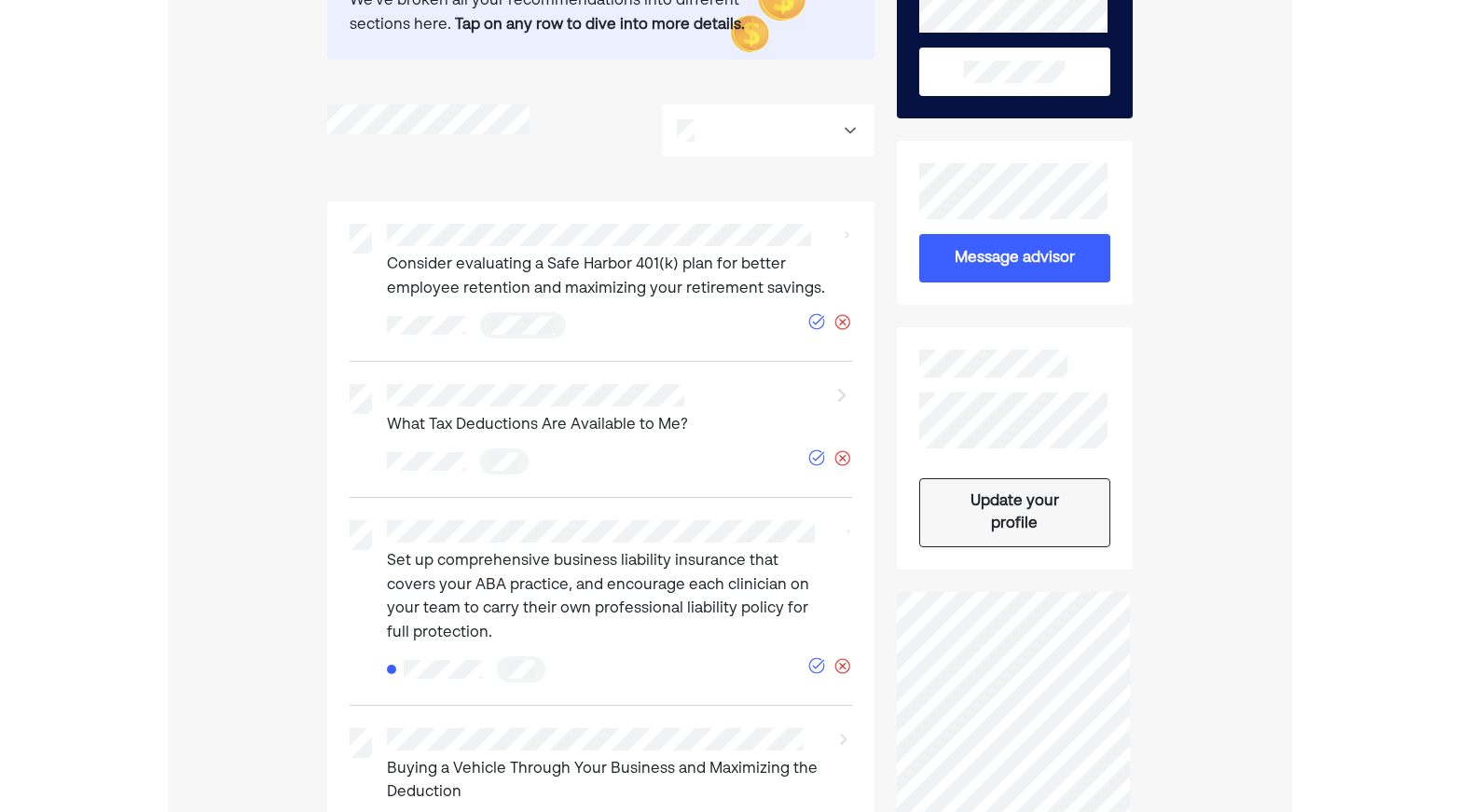 scroll, scrollTop: 0, scrollLeft: 0, axis: both 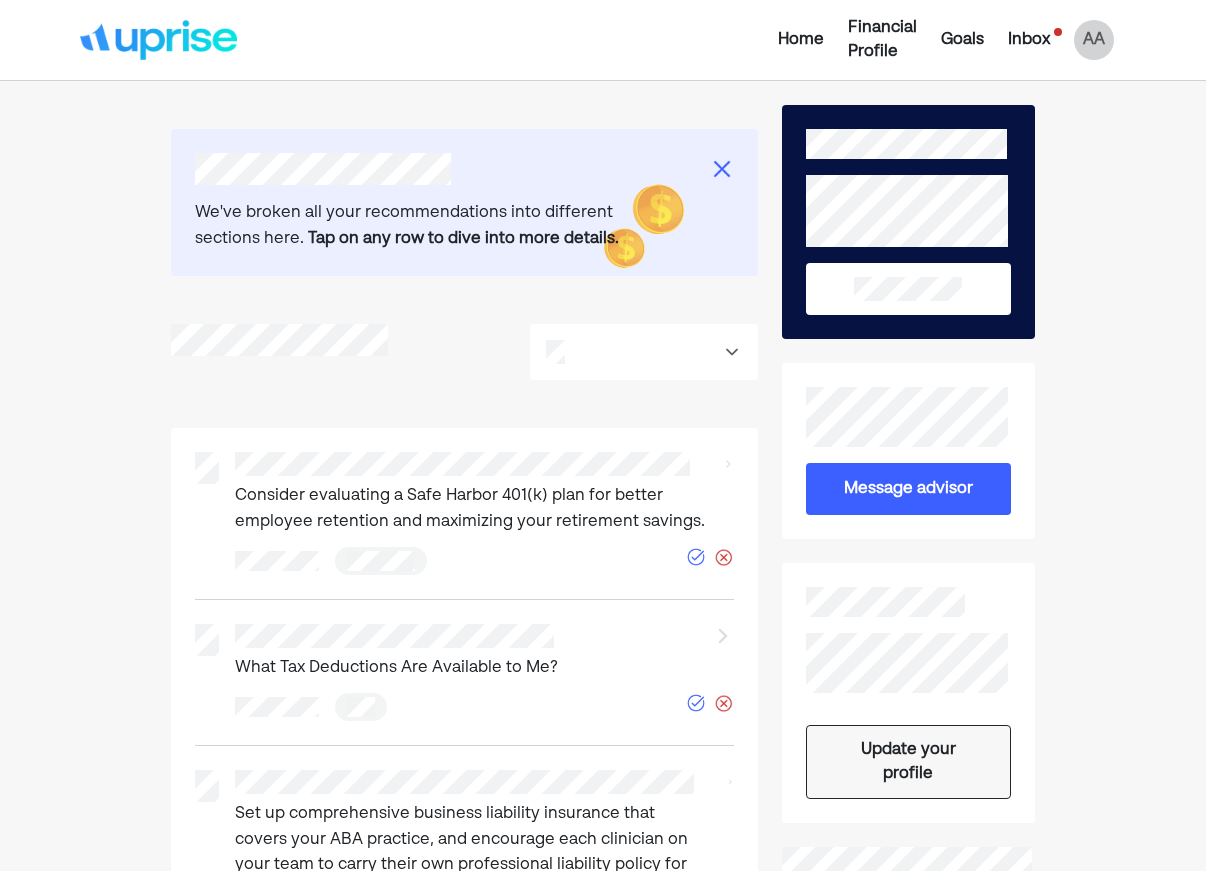 drag, startPoint x: 1202, startPoint y: 17, endPoint x: 1600, endPoint y: -20, distance: 399.71616 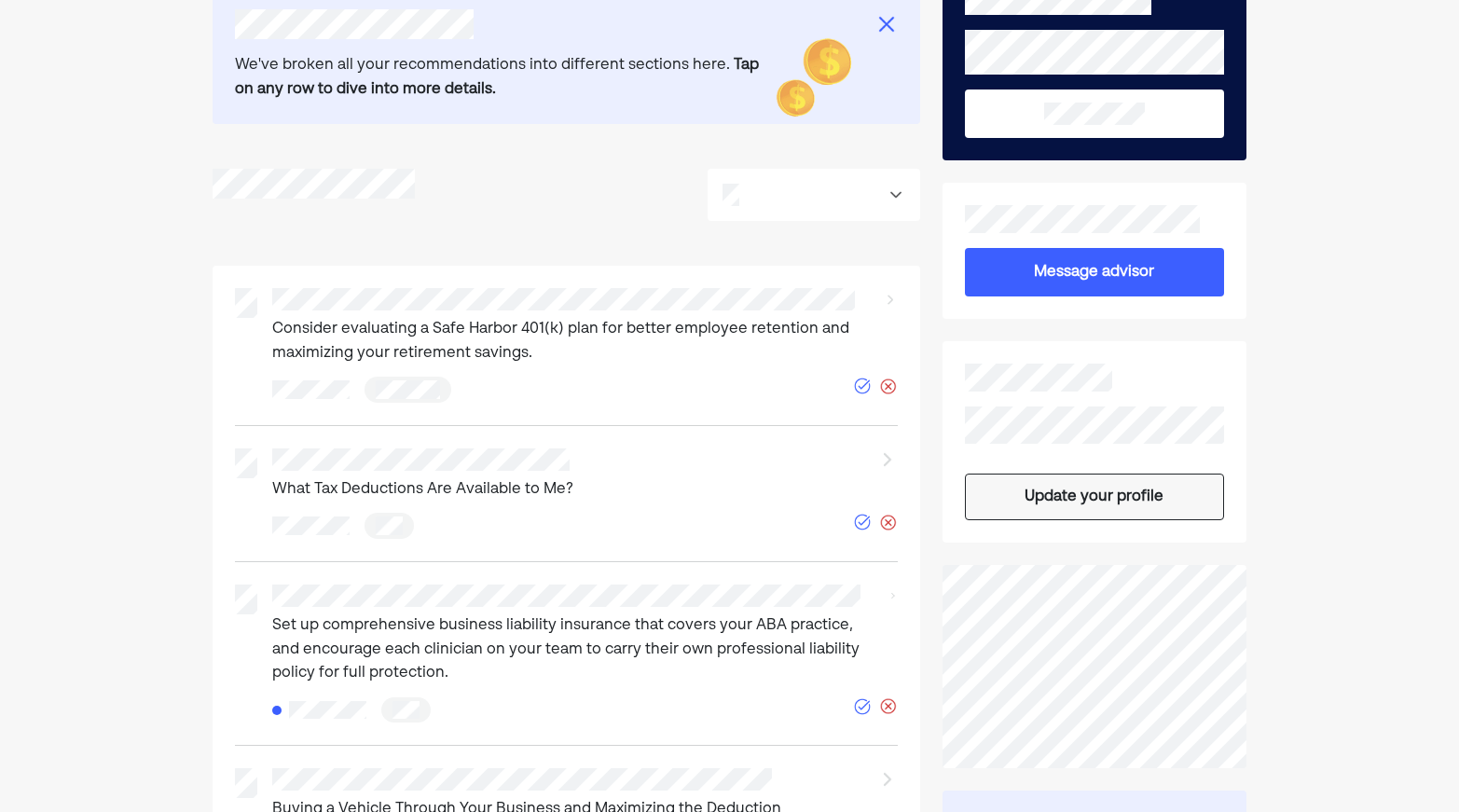 scroll, scrollTop: 266, scrollLeft: 0, axis: vertical 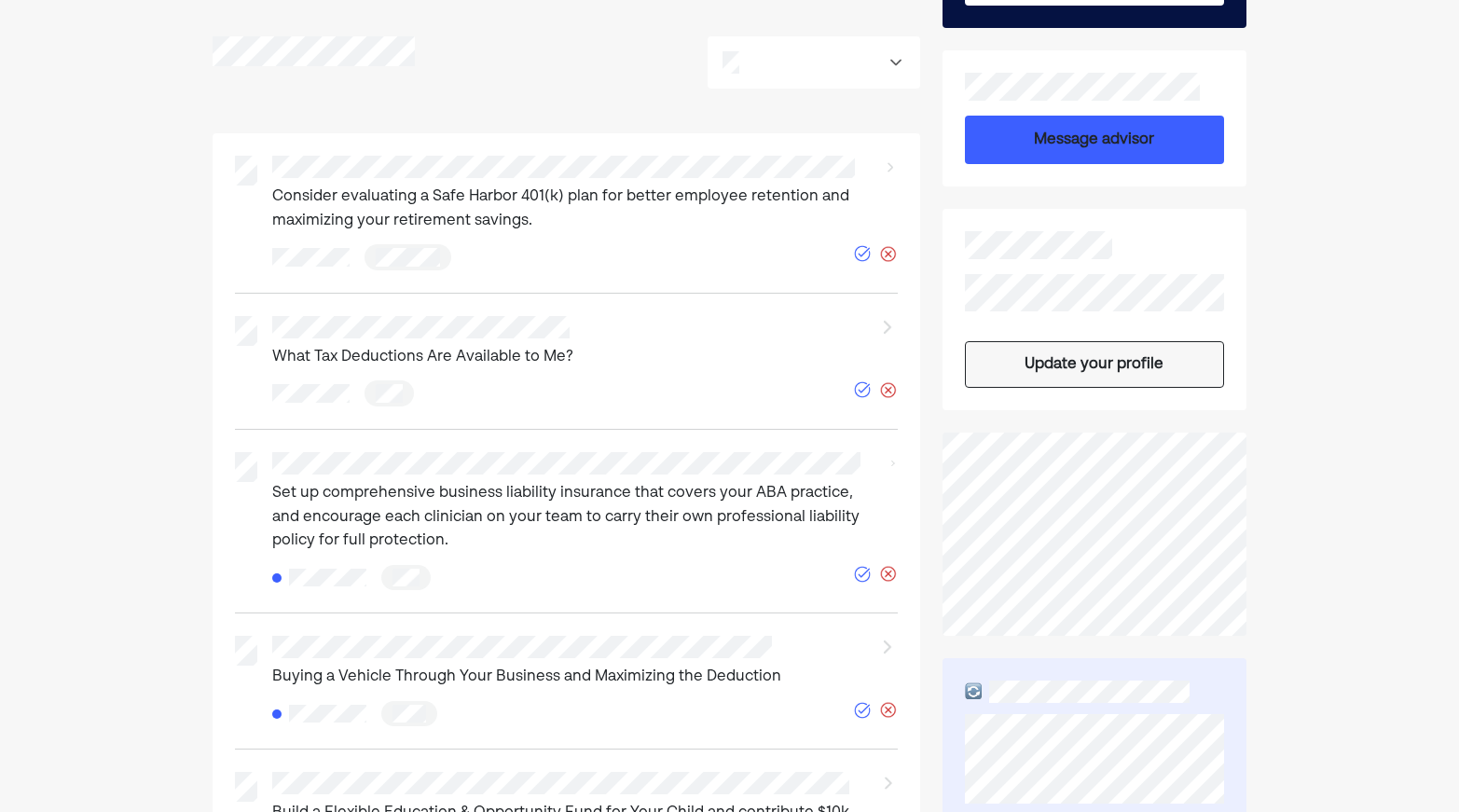 click on "Message advisor" at bounding box center [1094, 140] 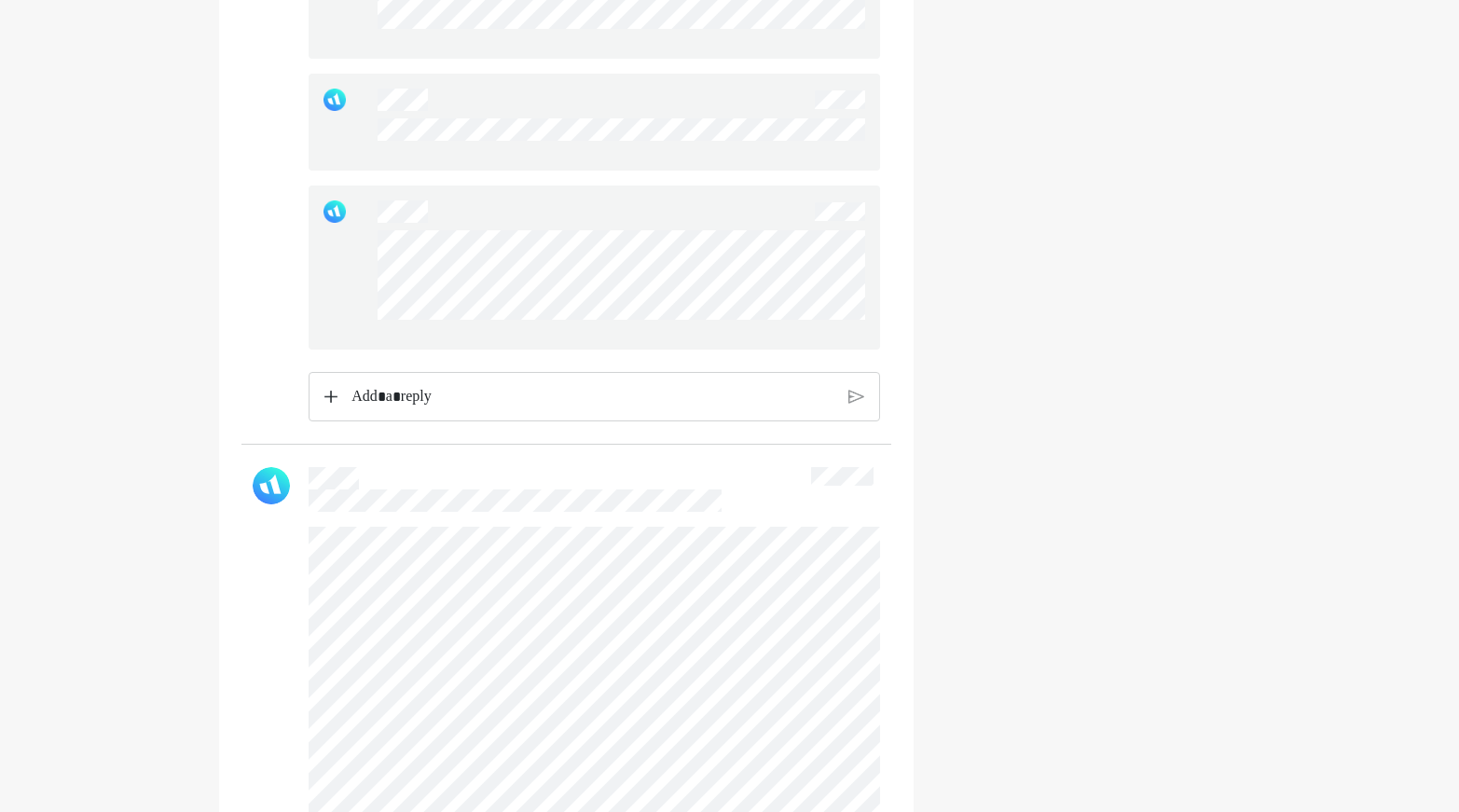 scroll, scrollTop: 951, scrollLeft: 0, axis: vertical 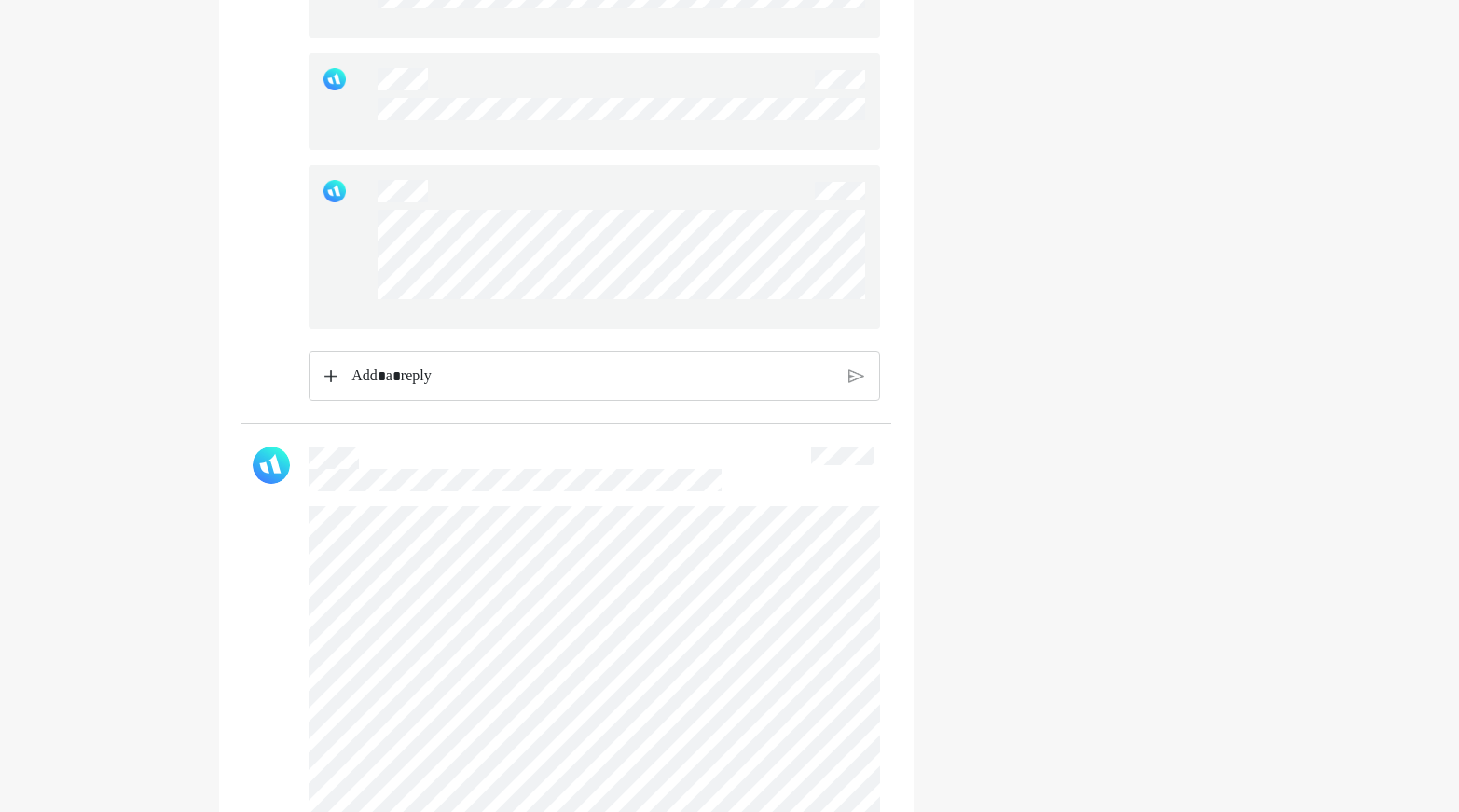 click at bounding box center (592, 377) 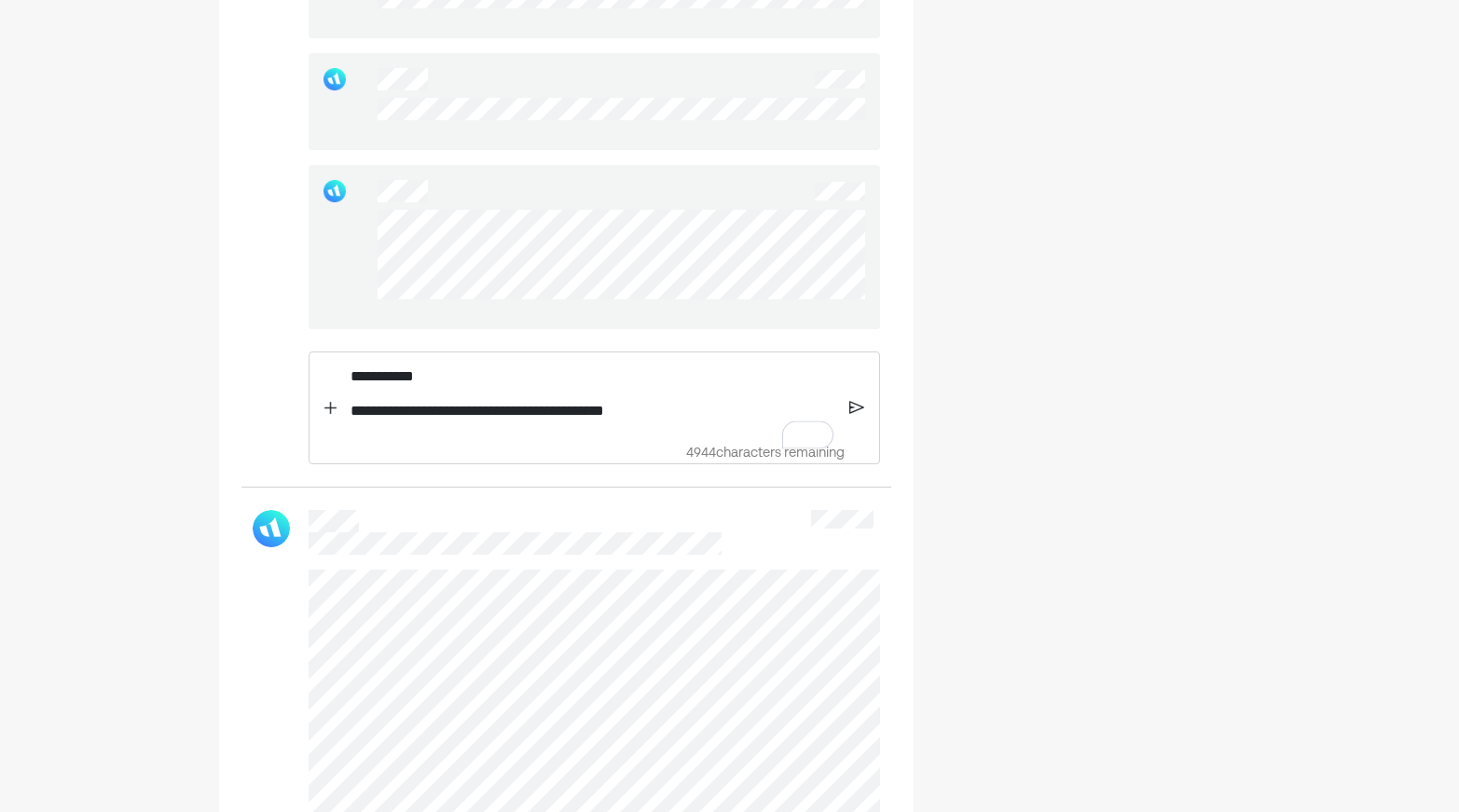 click at bounding box center (857, 407) 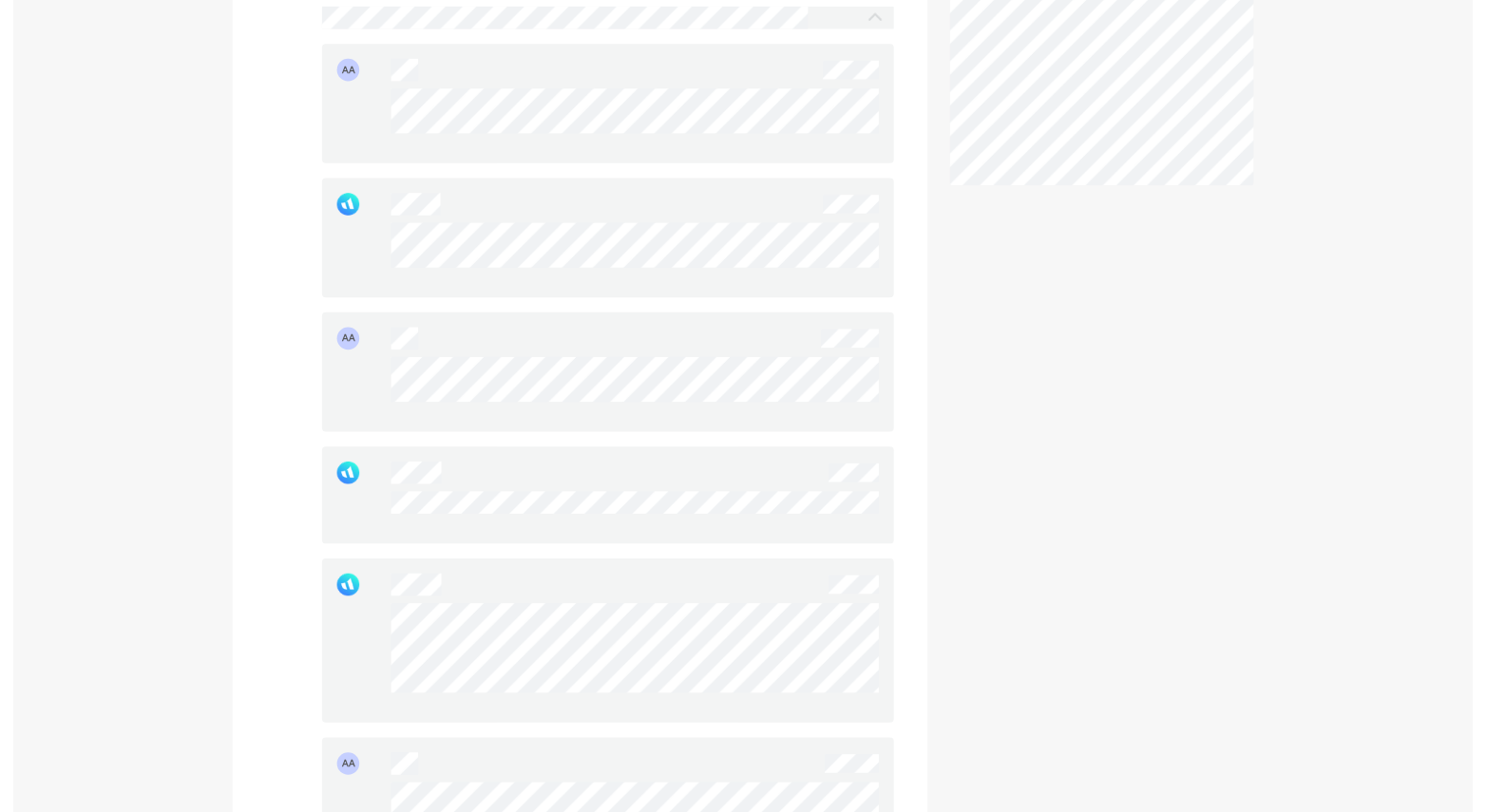 scroll, scrollTop: 0, scrollLeft: 0, axis: both 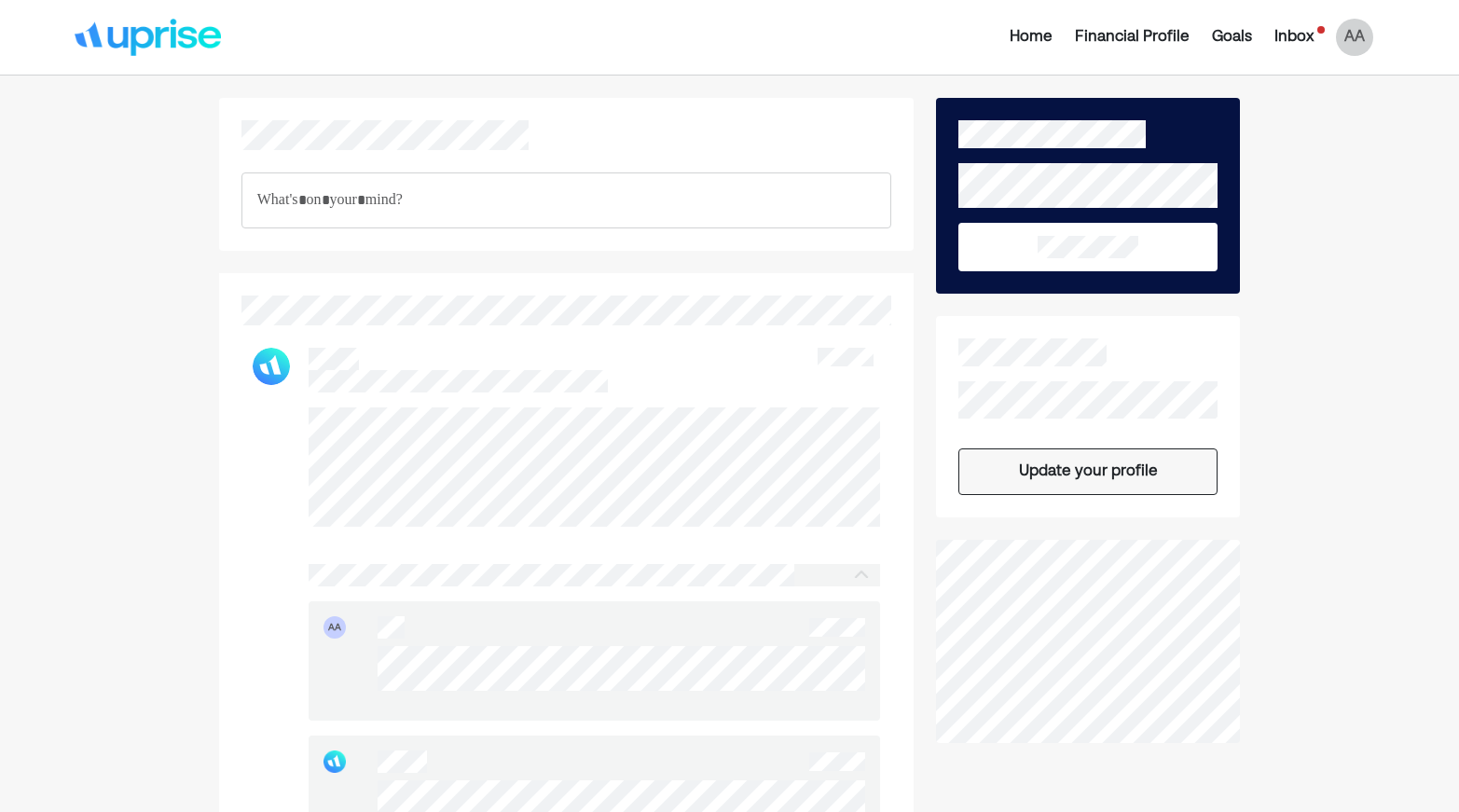 click at bounding box center [271, 366] 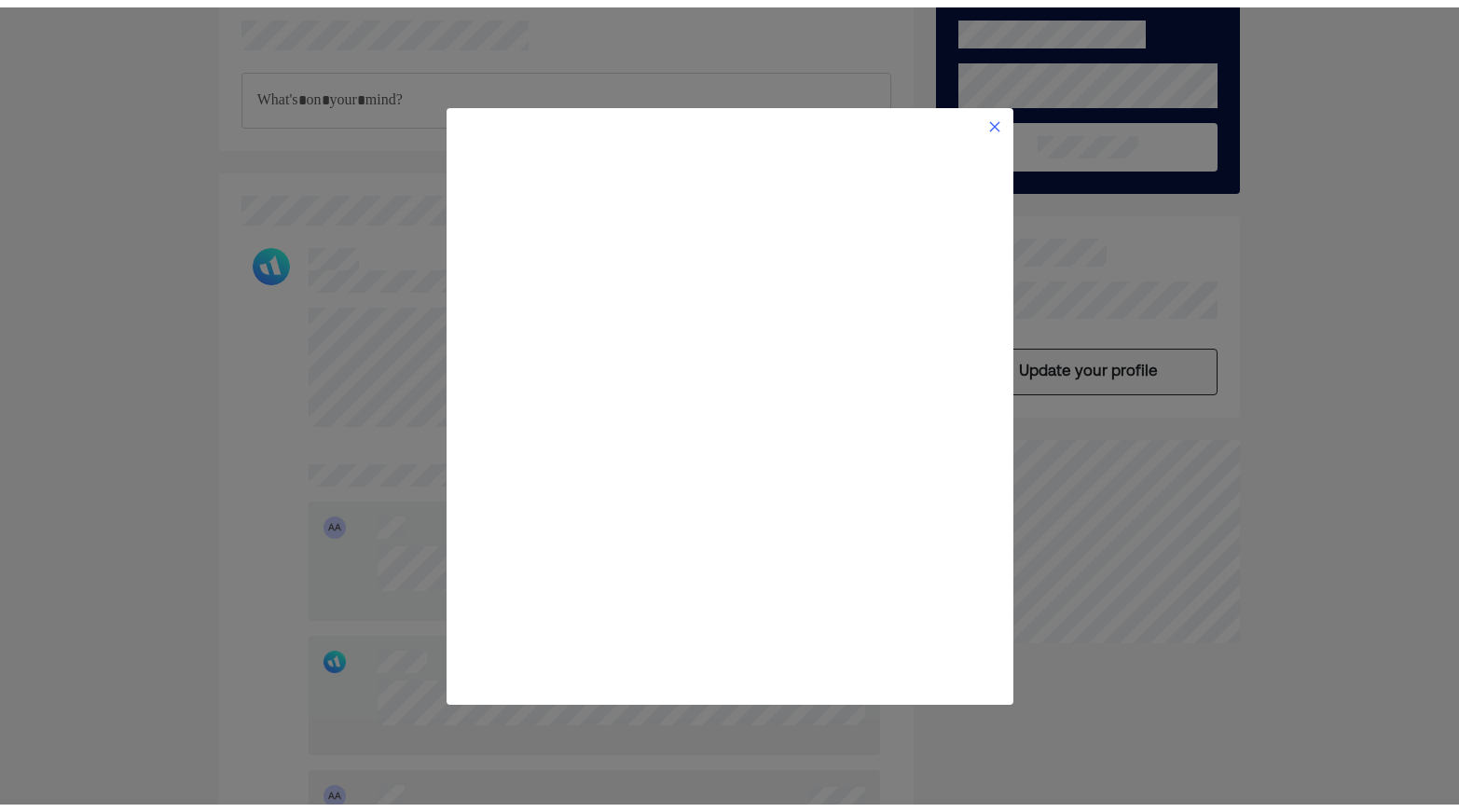 scroll, scrollTop: 231, scrollLeft: 0, axis: vertical 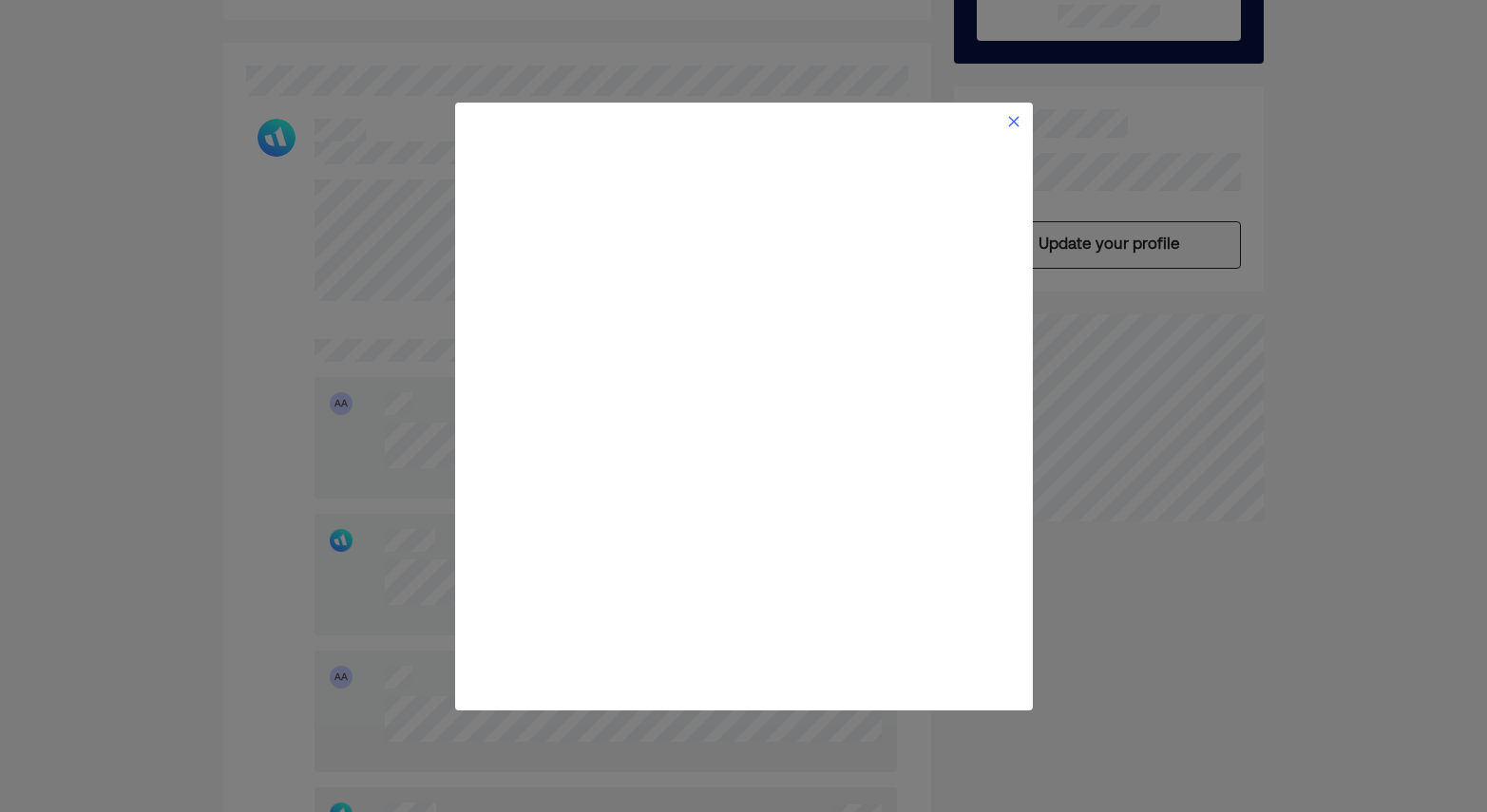click at bounding box center [743, 406] 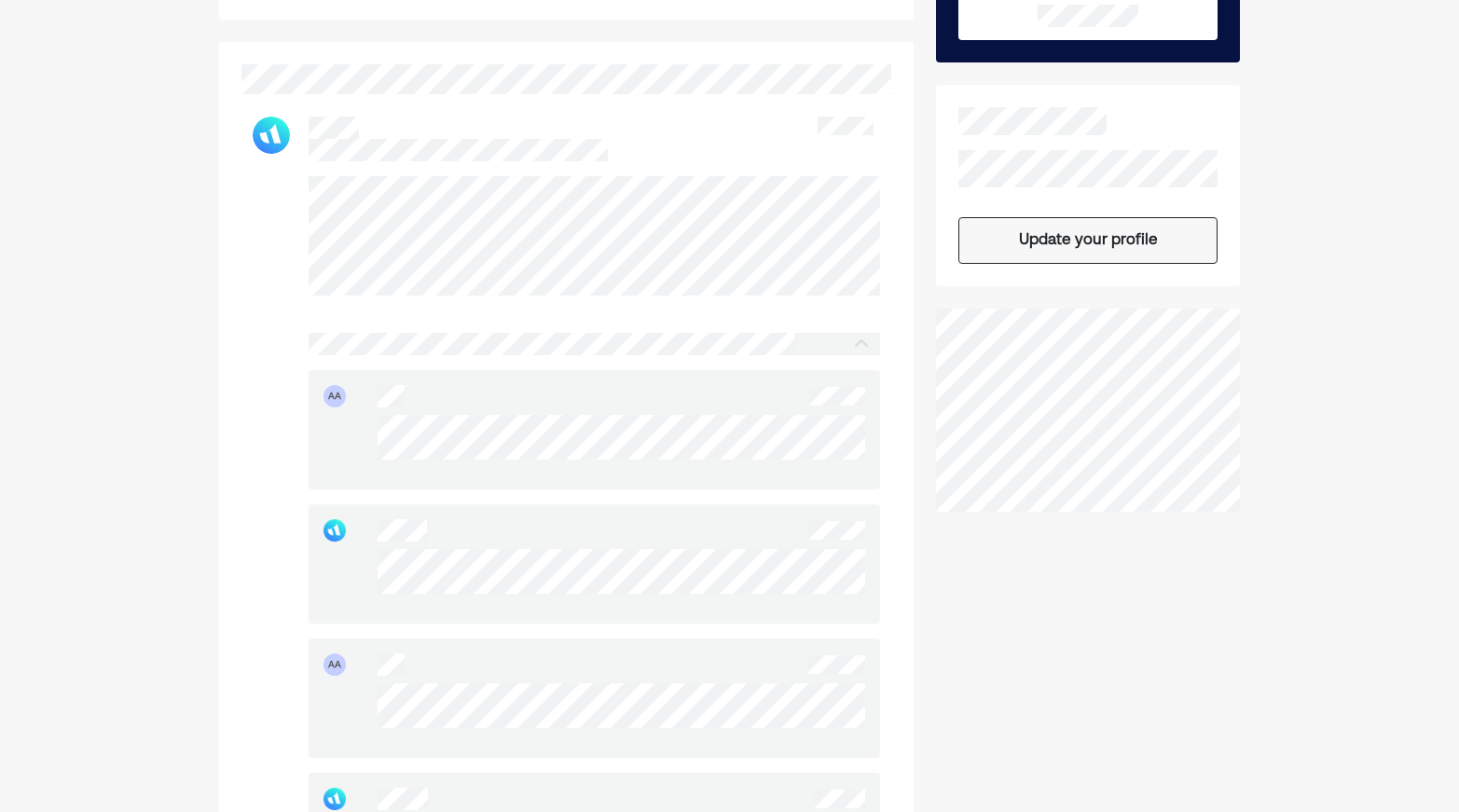 scroll, scrollTop: 0, scrollLeft: 0, axis: both 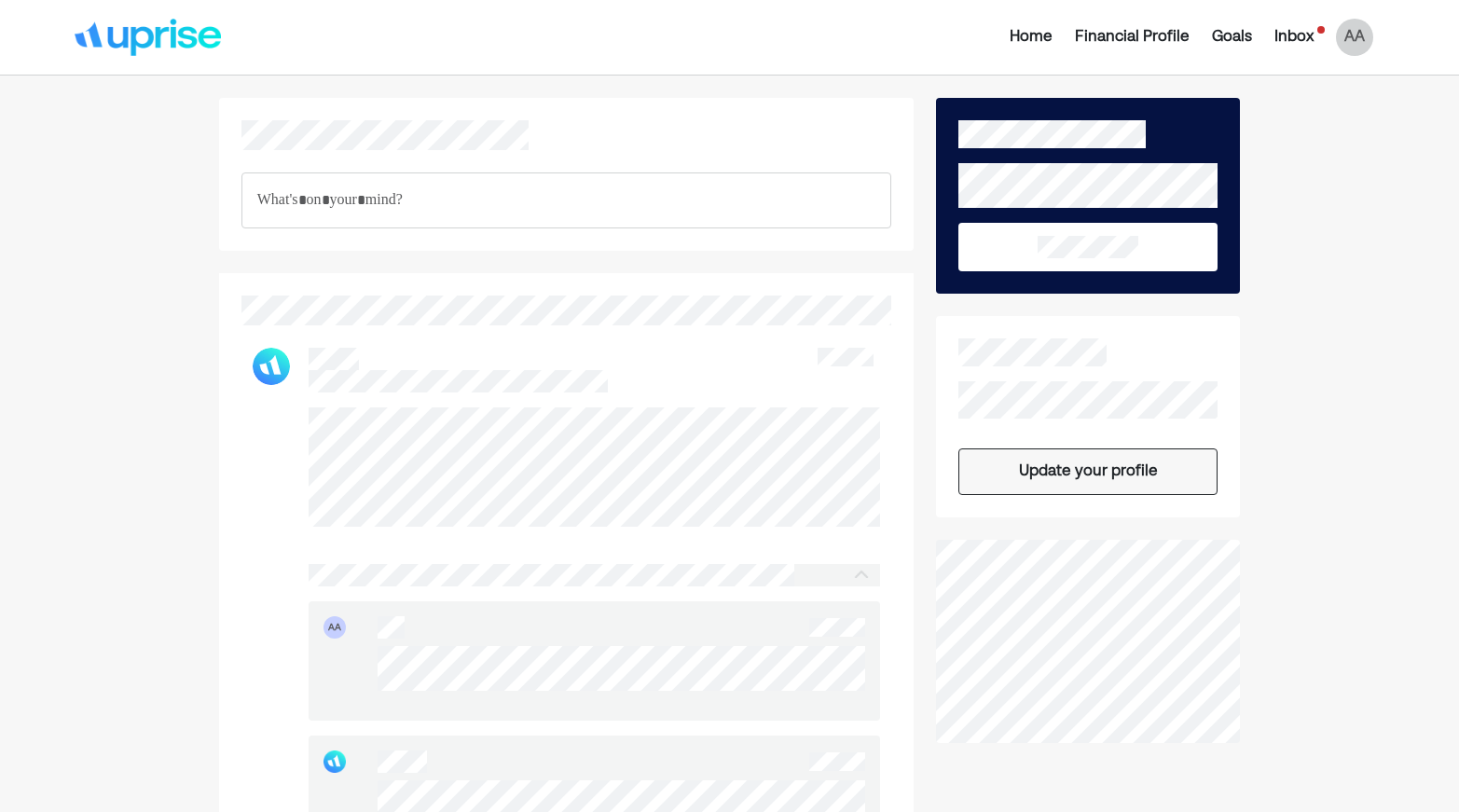 click at bounding box center (147, 37) 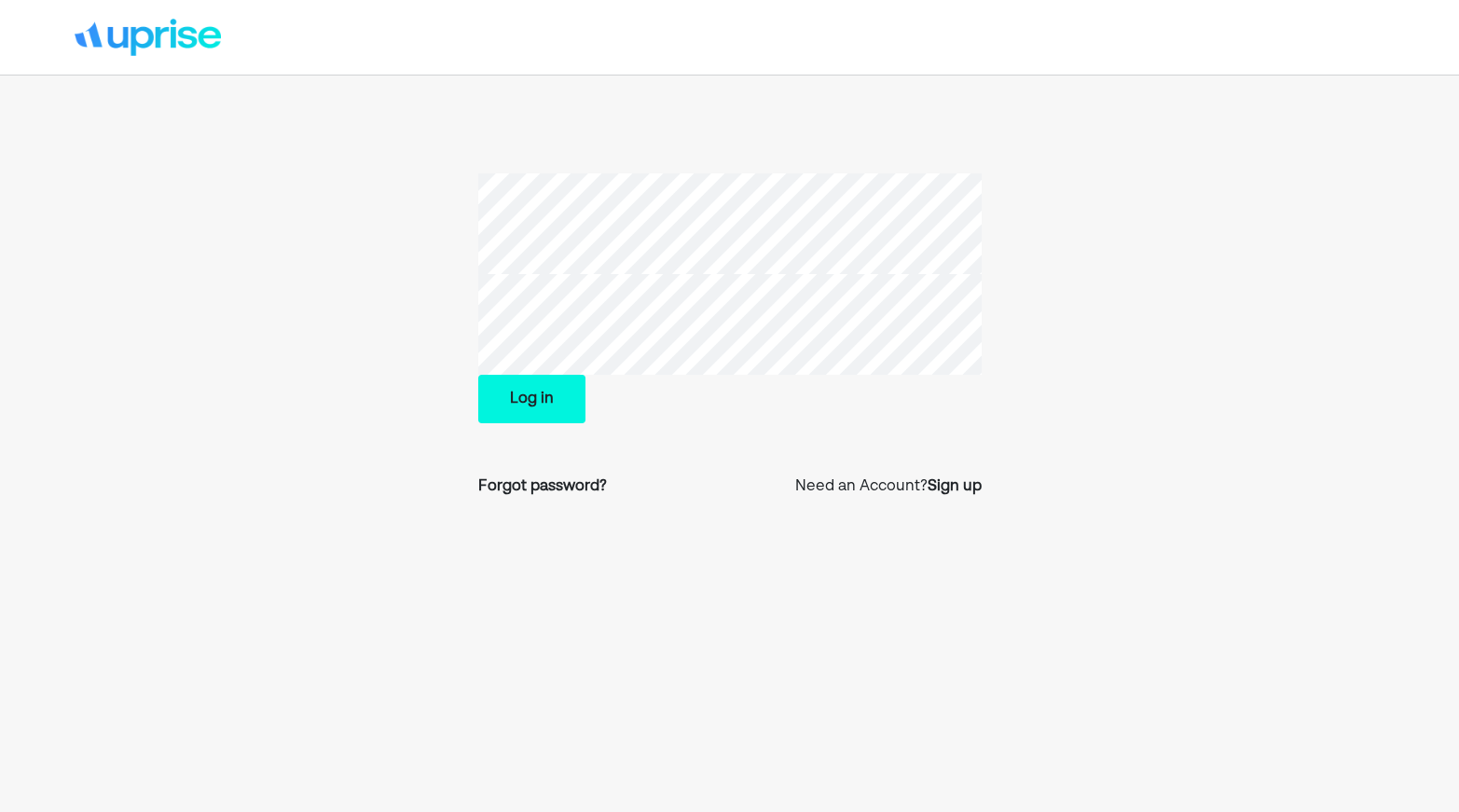 scroll, scrollTop: 0, scrollLeft: 0, axis: both 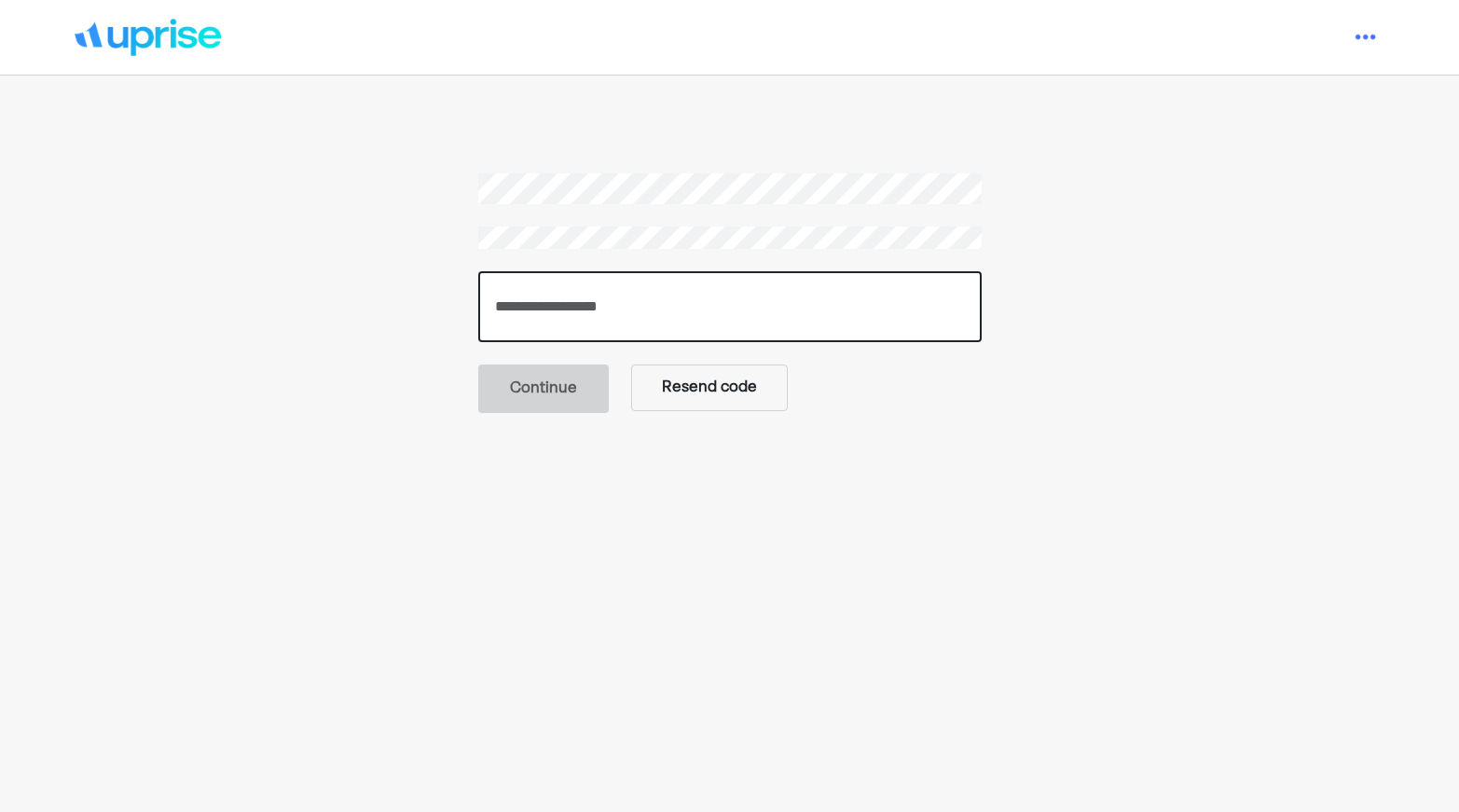 click at bounding box center (730, 307) 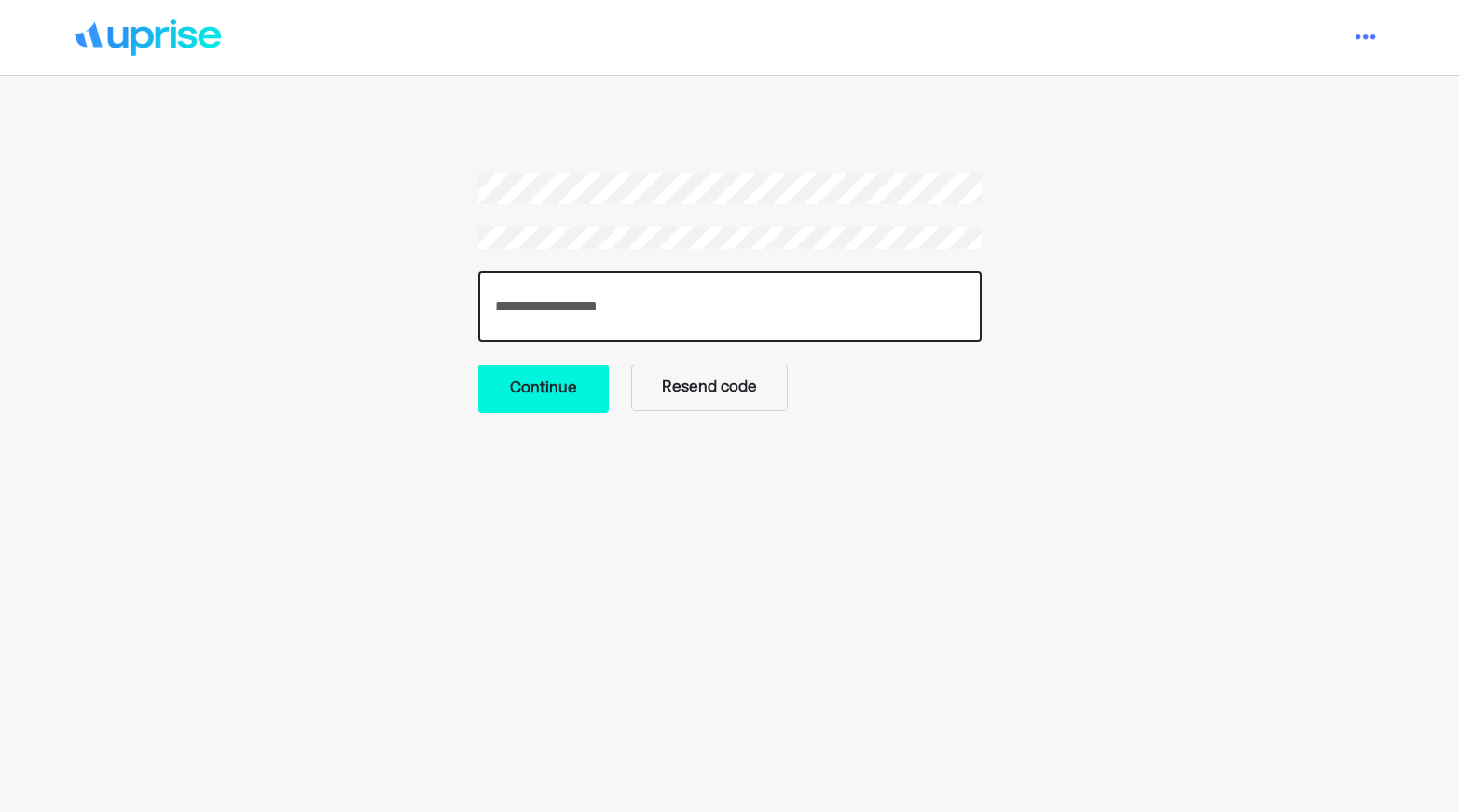 type on "******" 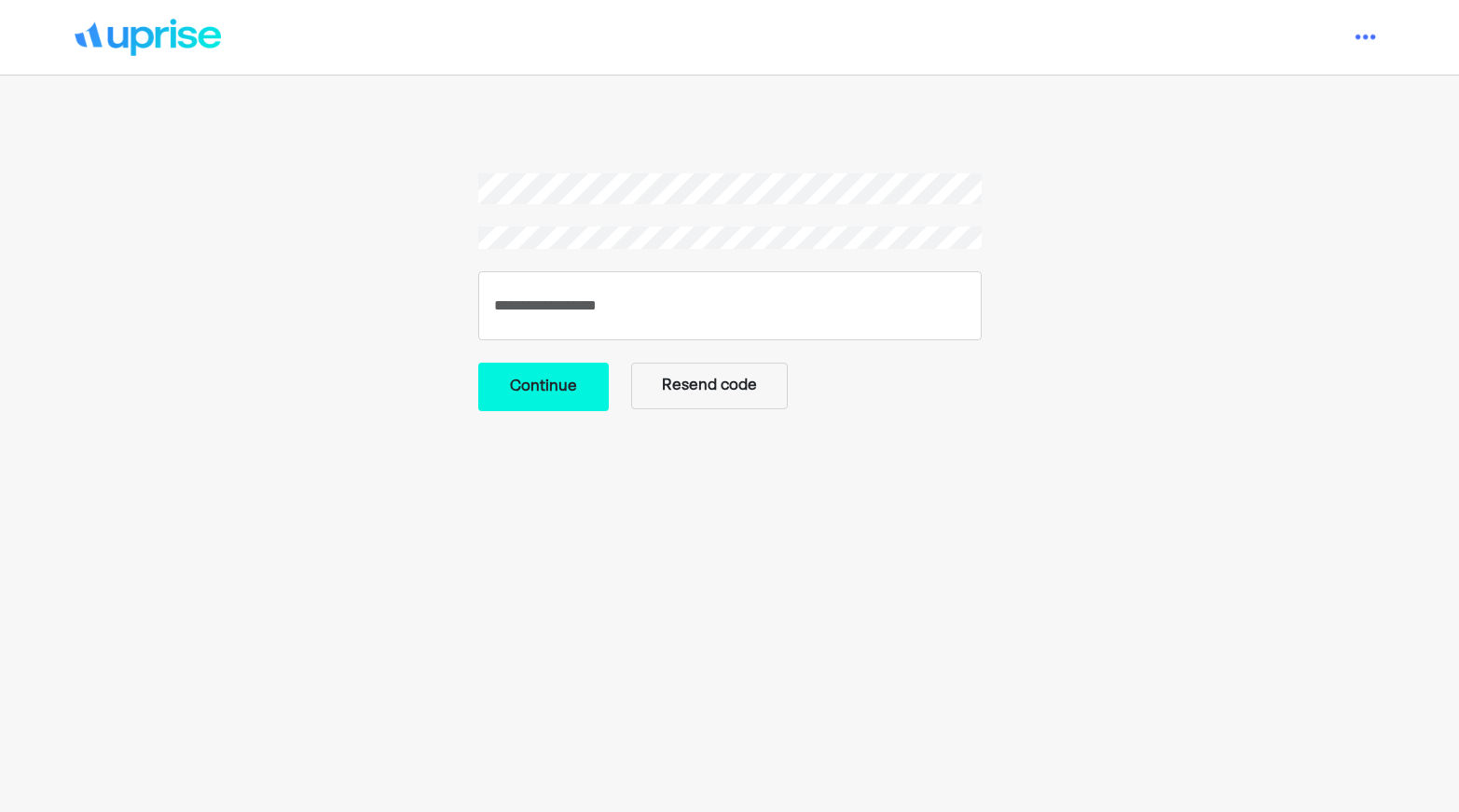 click on "Continue" at bounding box center [544, 387] 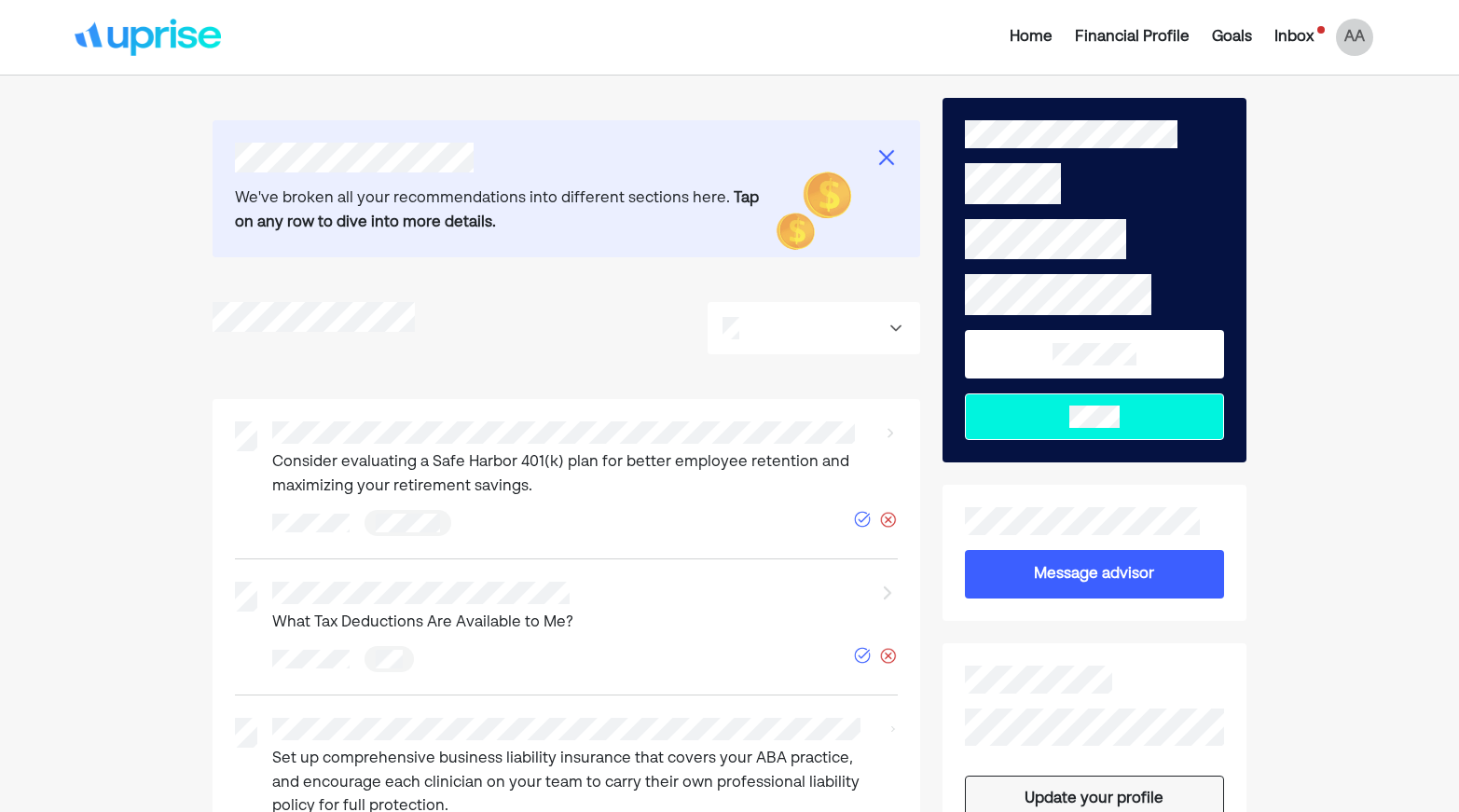 click on "Inbox" at bounding box center (1294, 37) 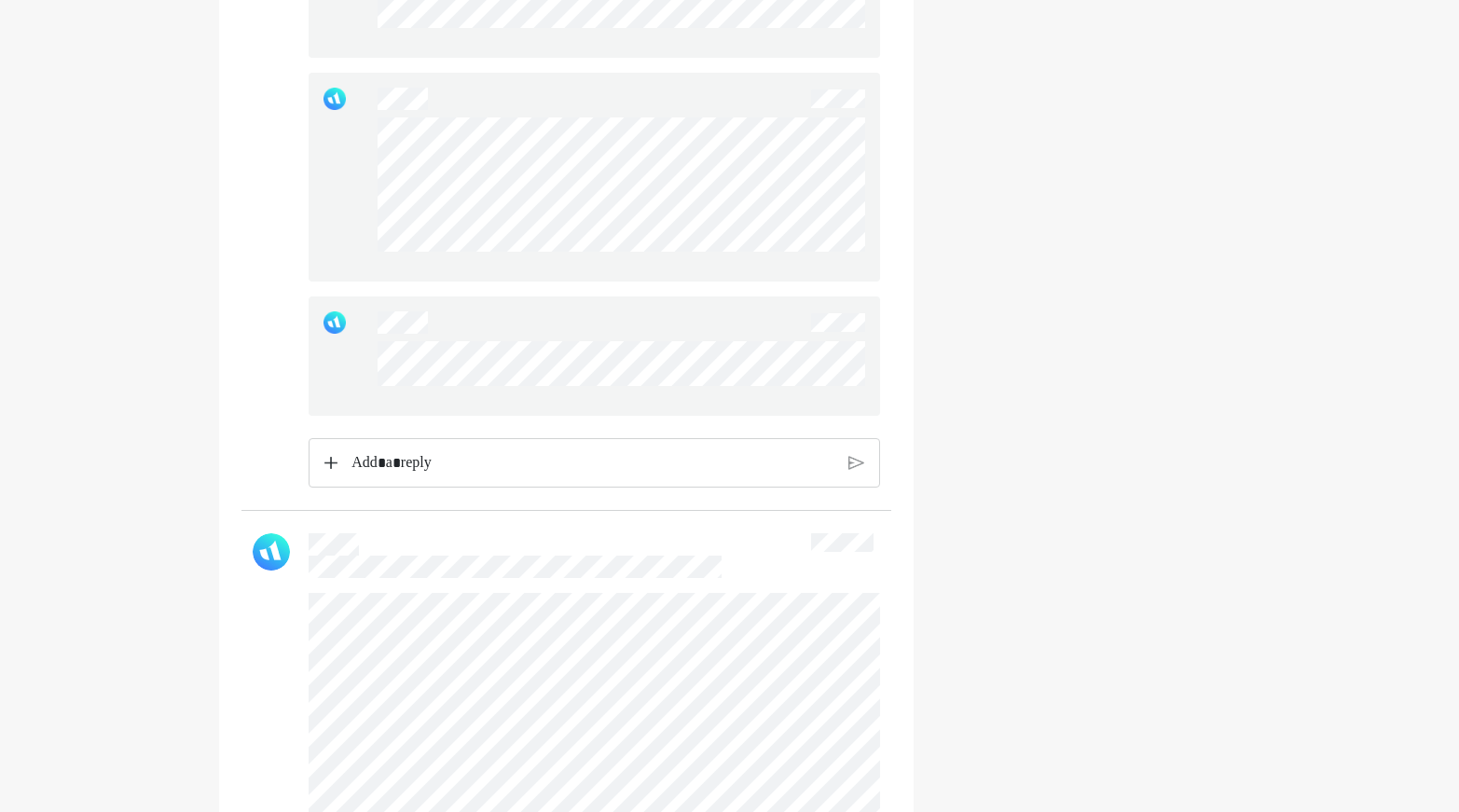 scroll, scrollTop: 1346, scrollLeft: 0, axis: vertical 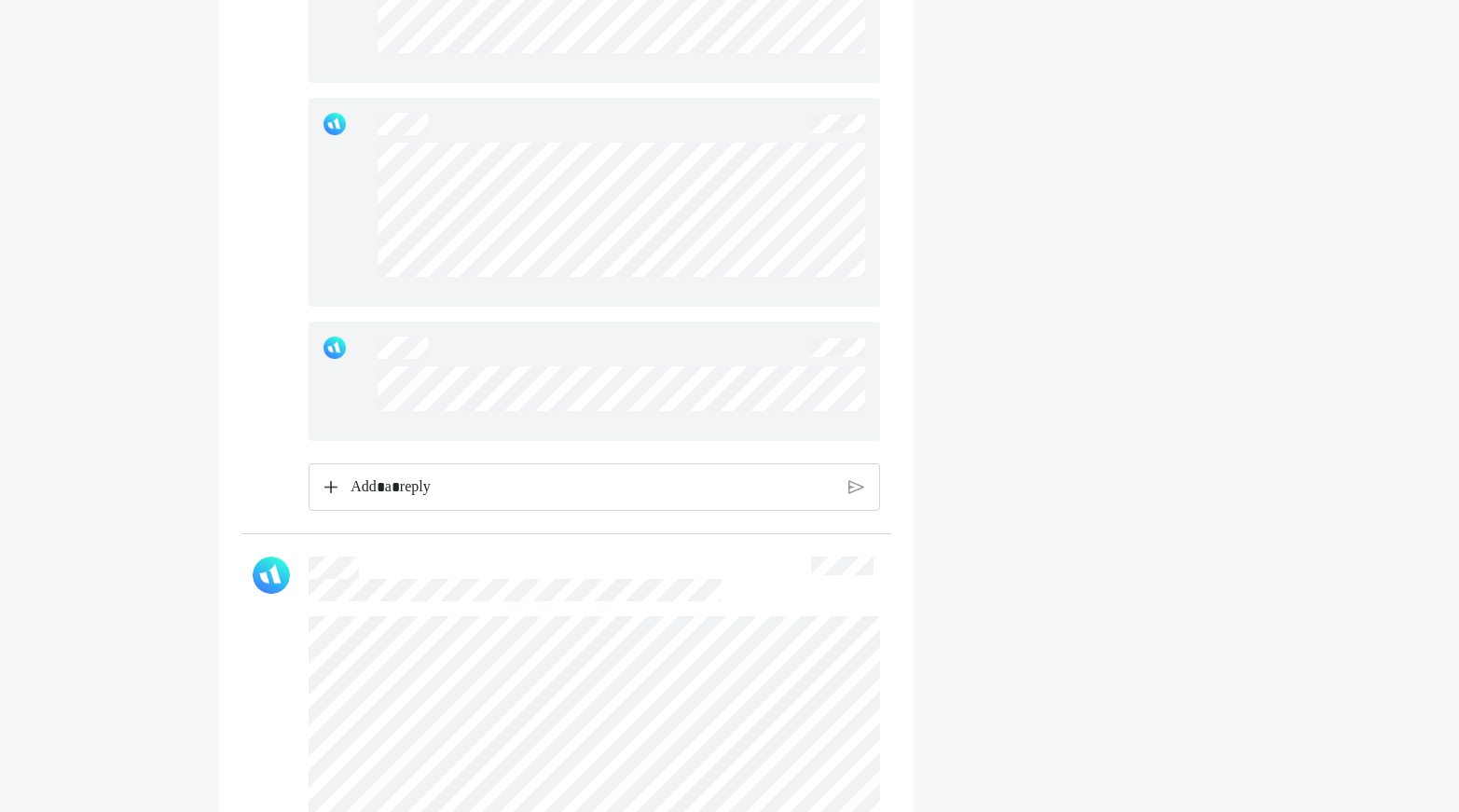 click at bounding box center (592, 488) 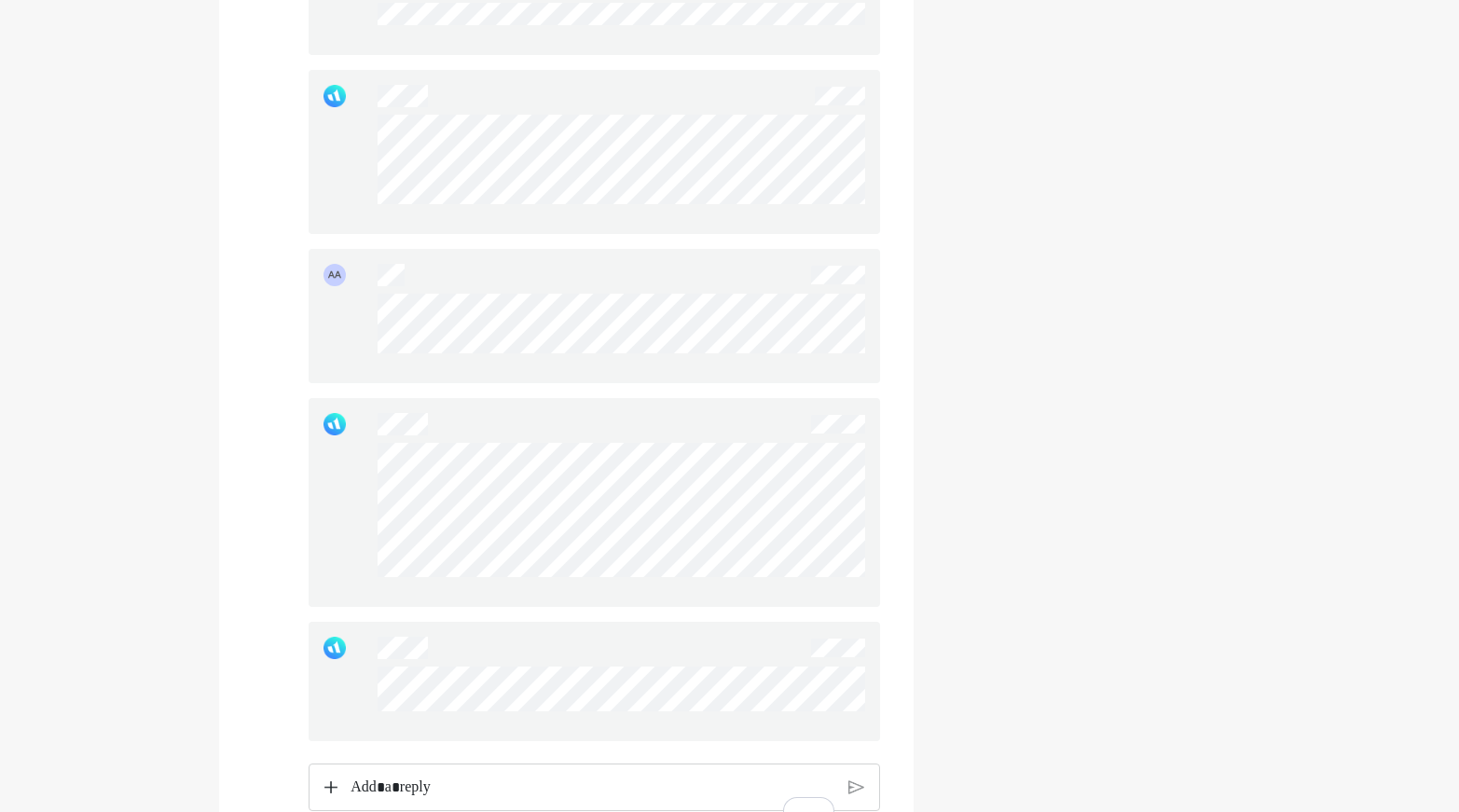 scroll, scrollTop: 1008, scrollLeft: 0, axis: vertical 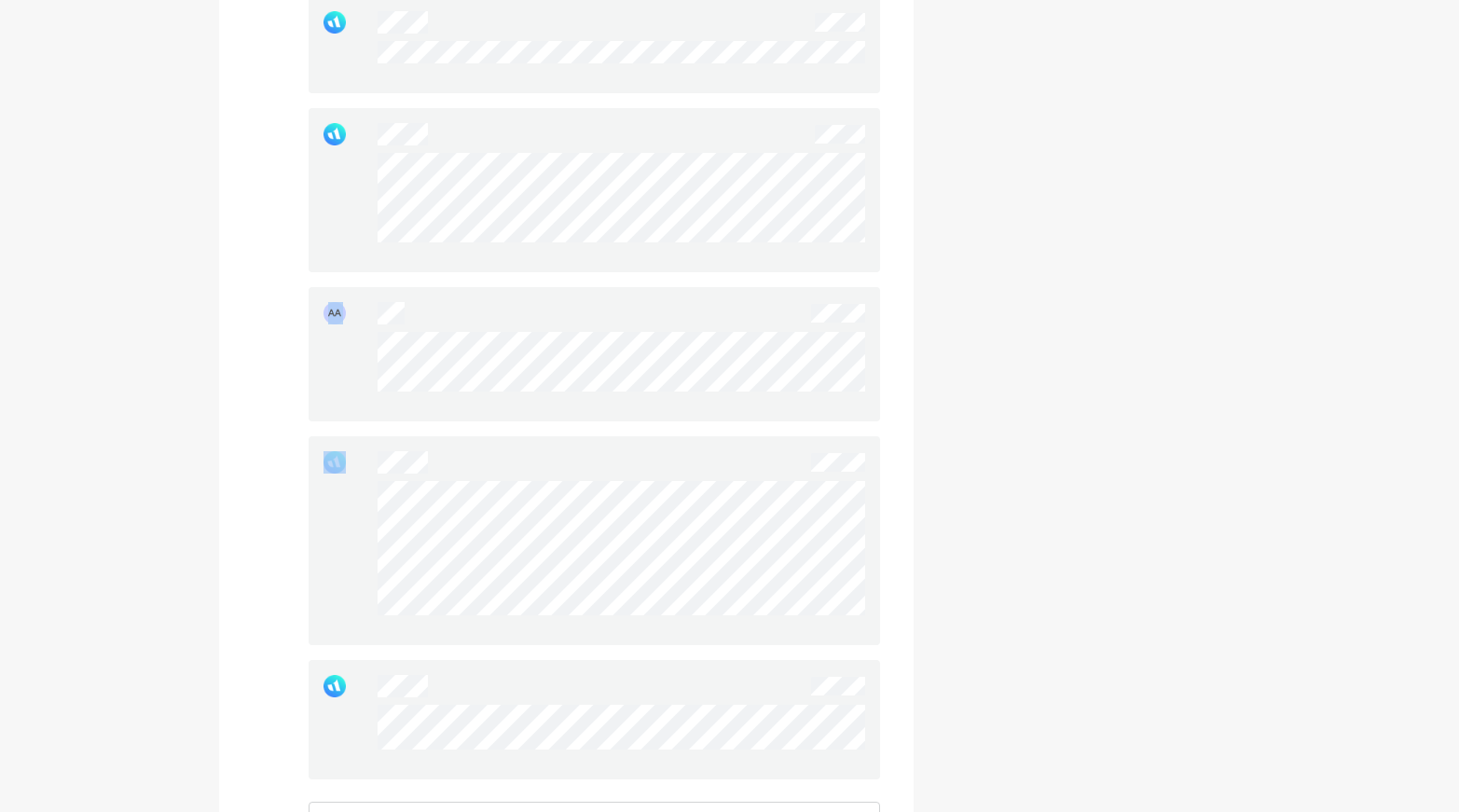click on "AA AA AA" at bounding box center (594, 186) 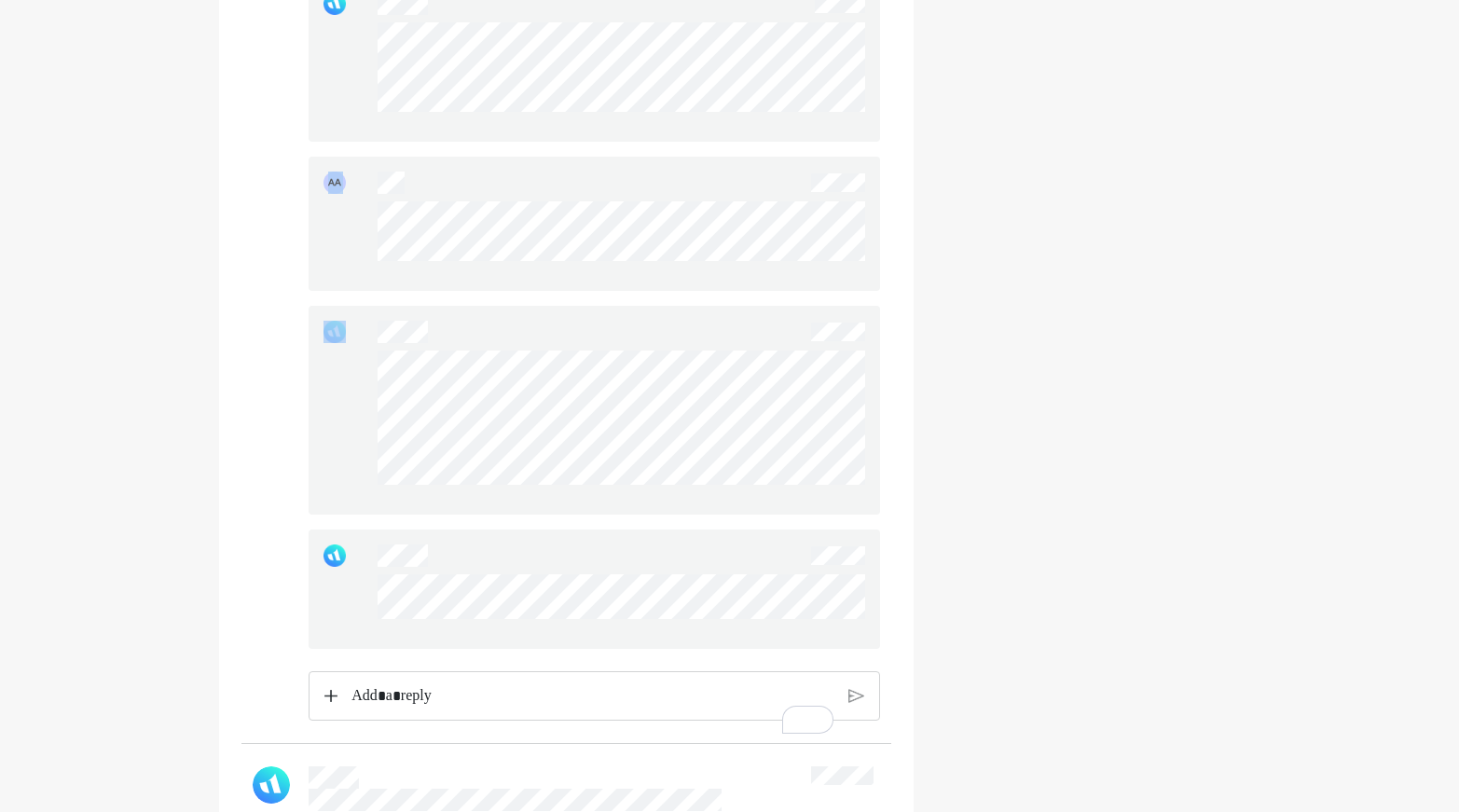 scroll, scrollTop: 1290, scrollLeft: 0, axis: vertical 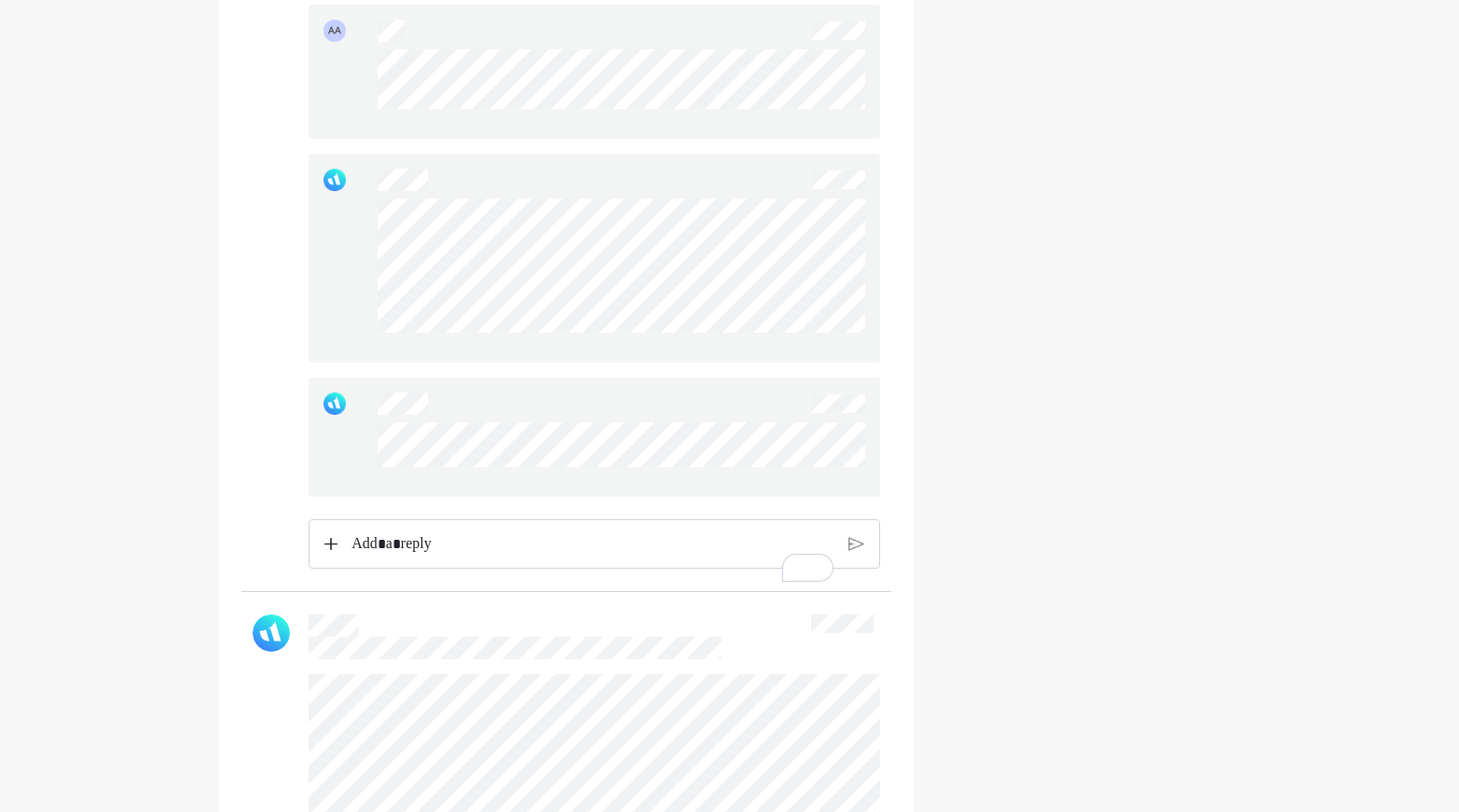 click at bounding box center [592, 544] 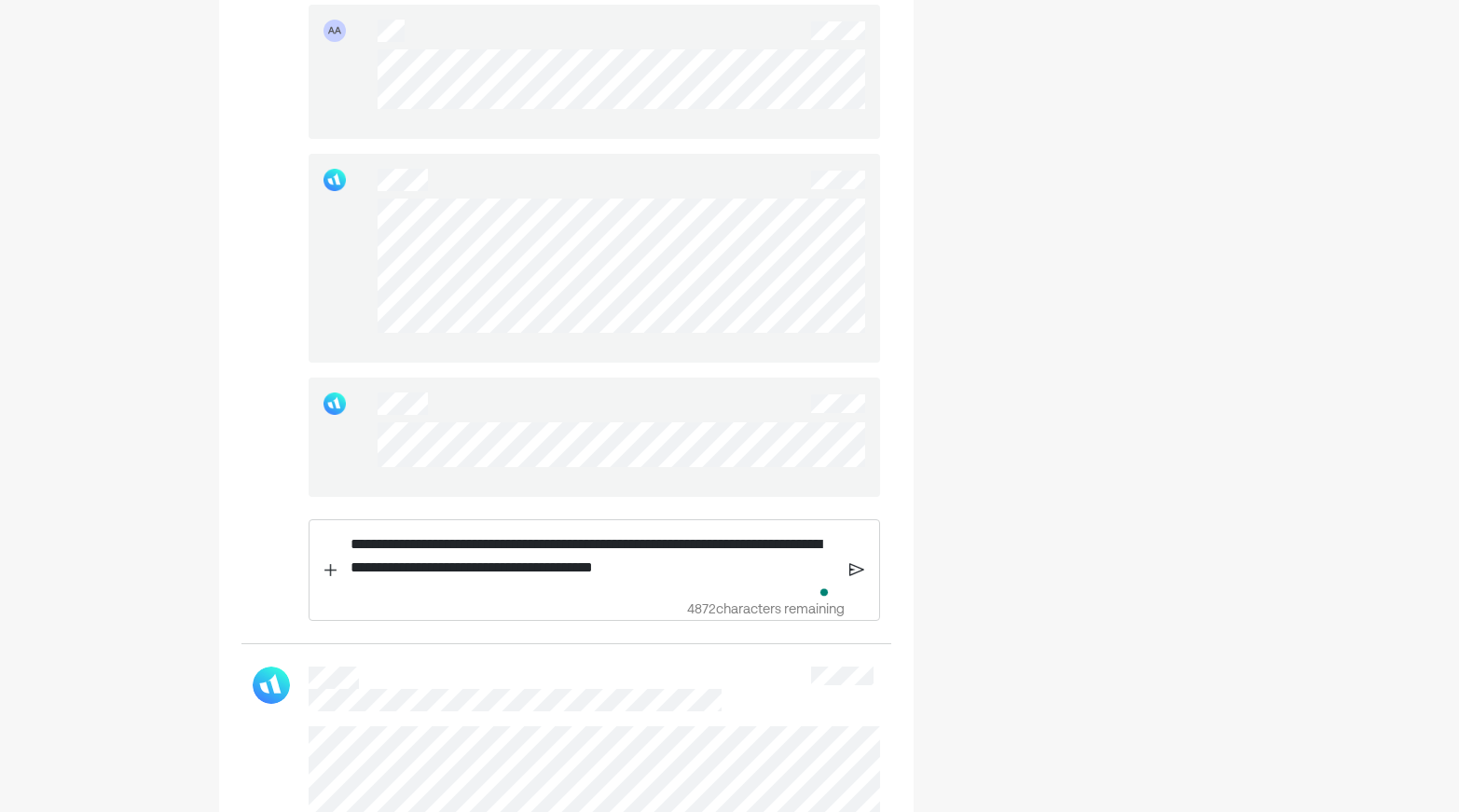 click at bounding box center [857, 570] 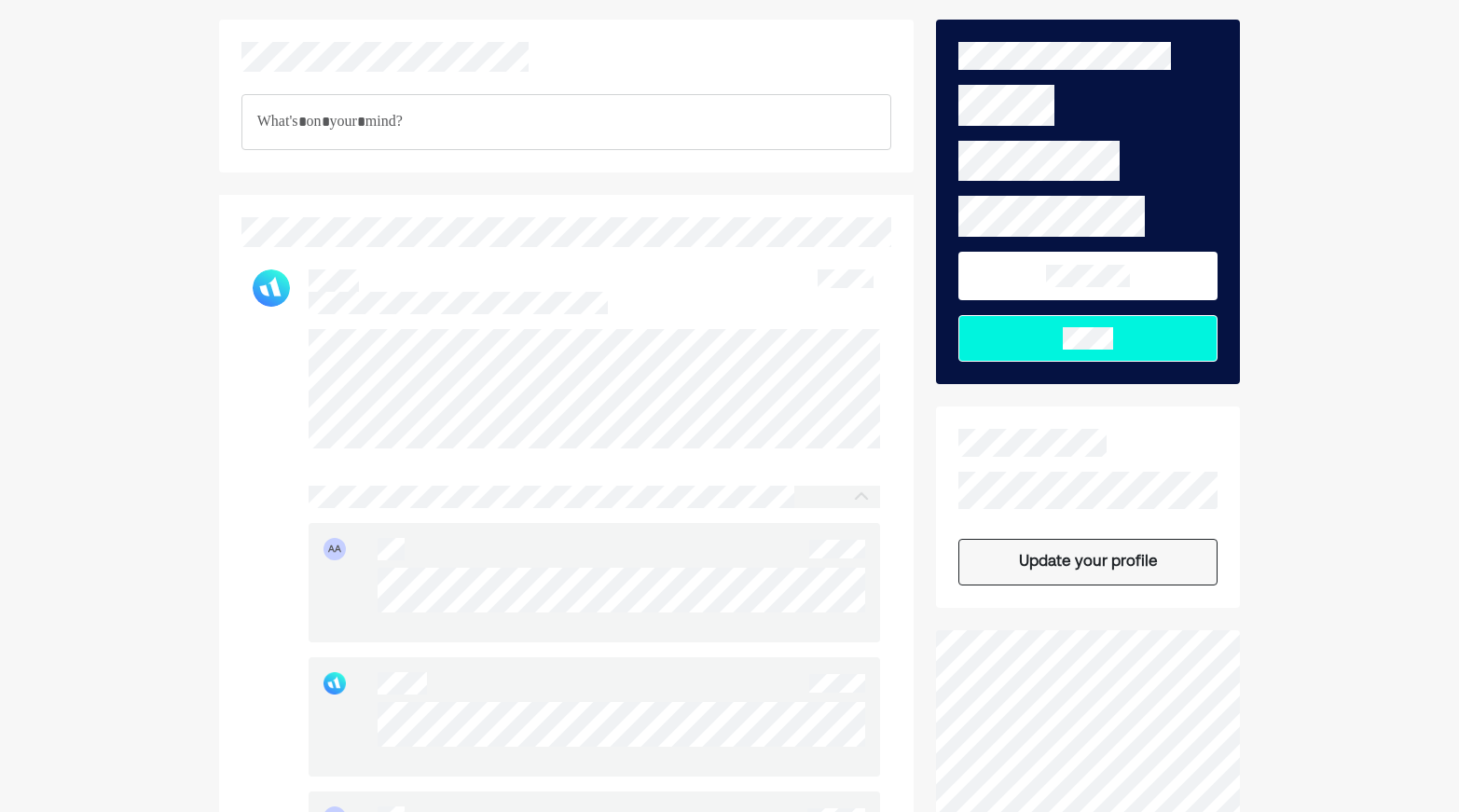 scroll, scrollTop: 0, scrollLeft: 0, axis: both 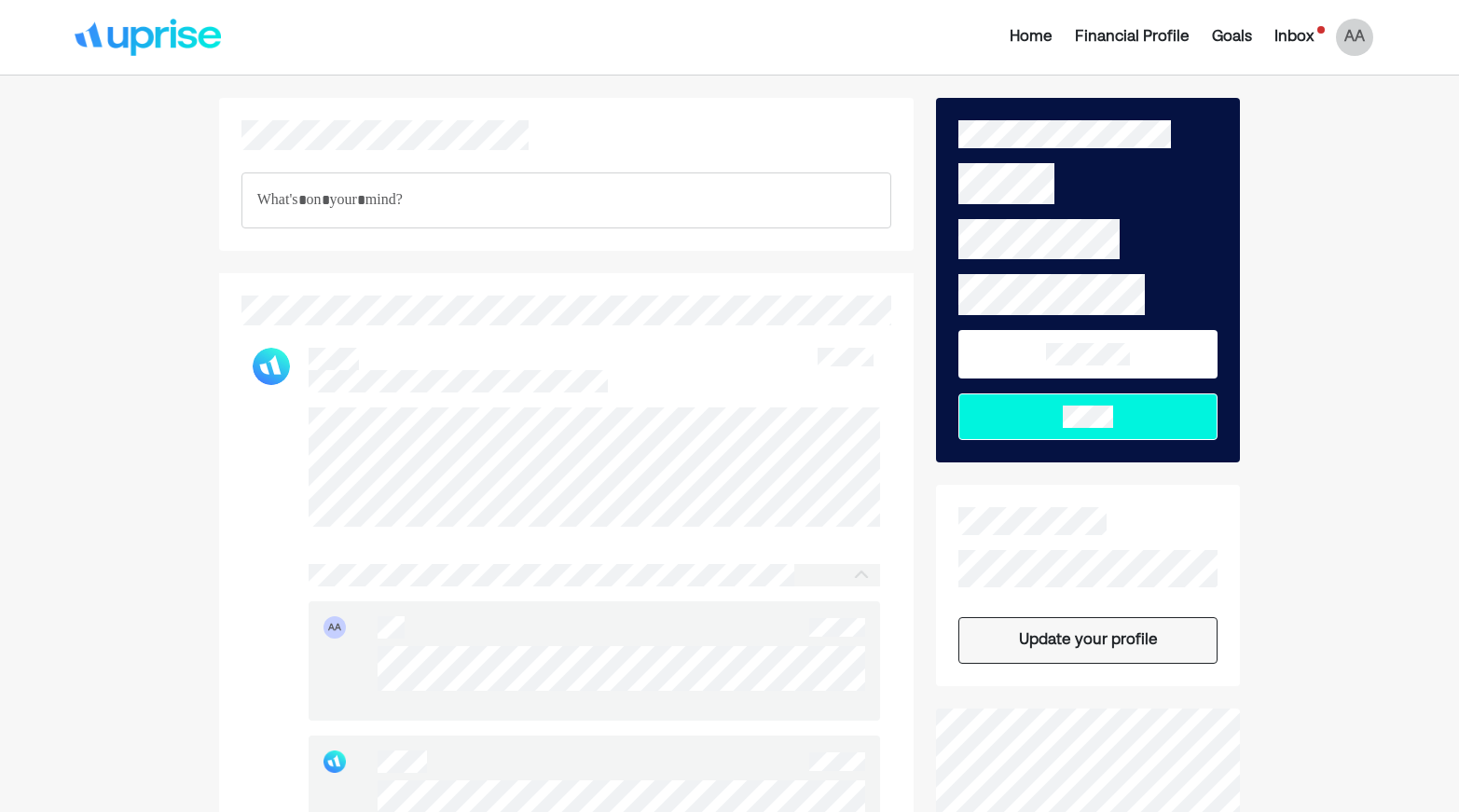 click at bounding box center [566, 174] 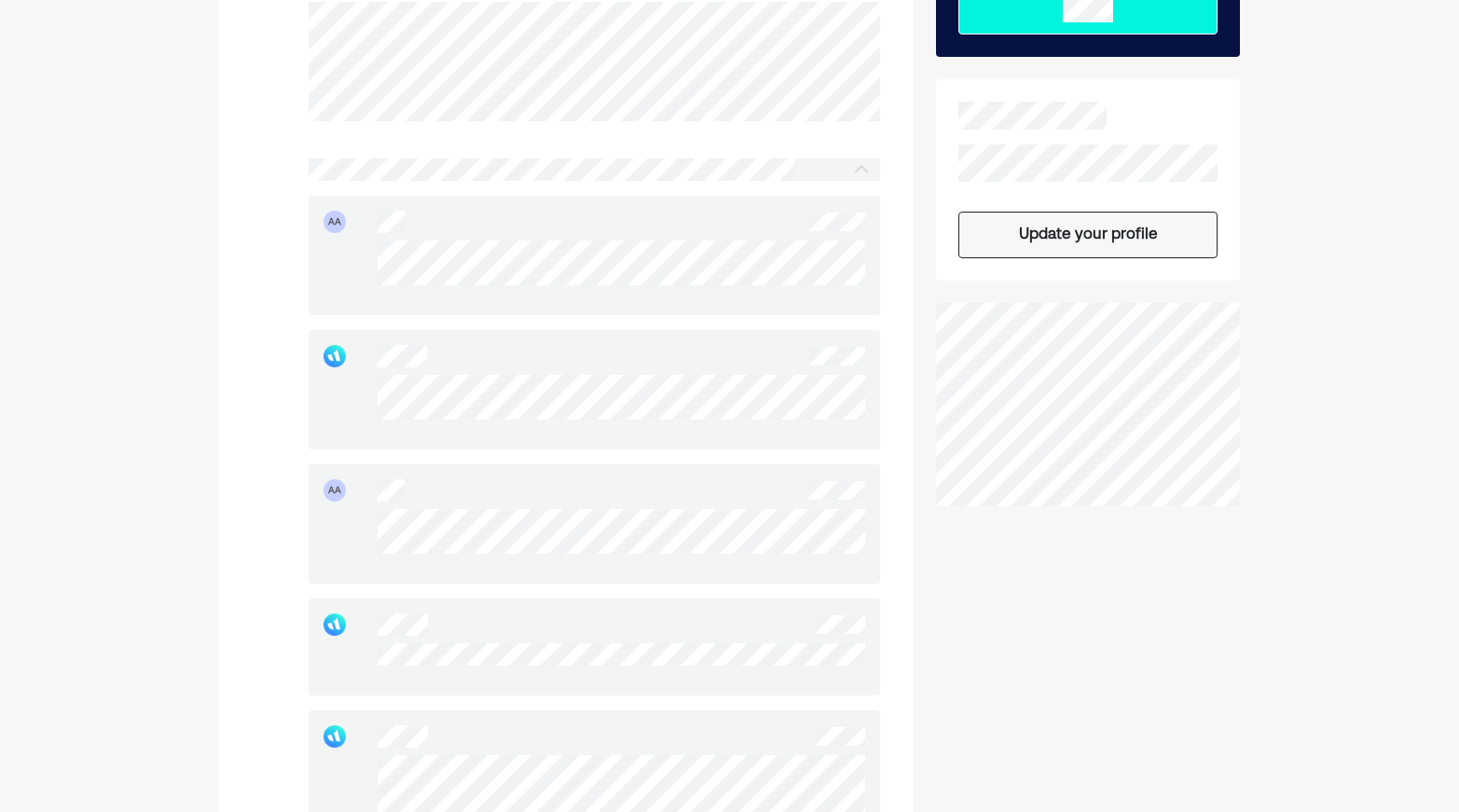 scroll, scrollTop: 371, scrollLeft: 0, axis: vertical 